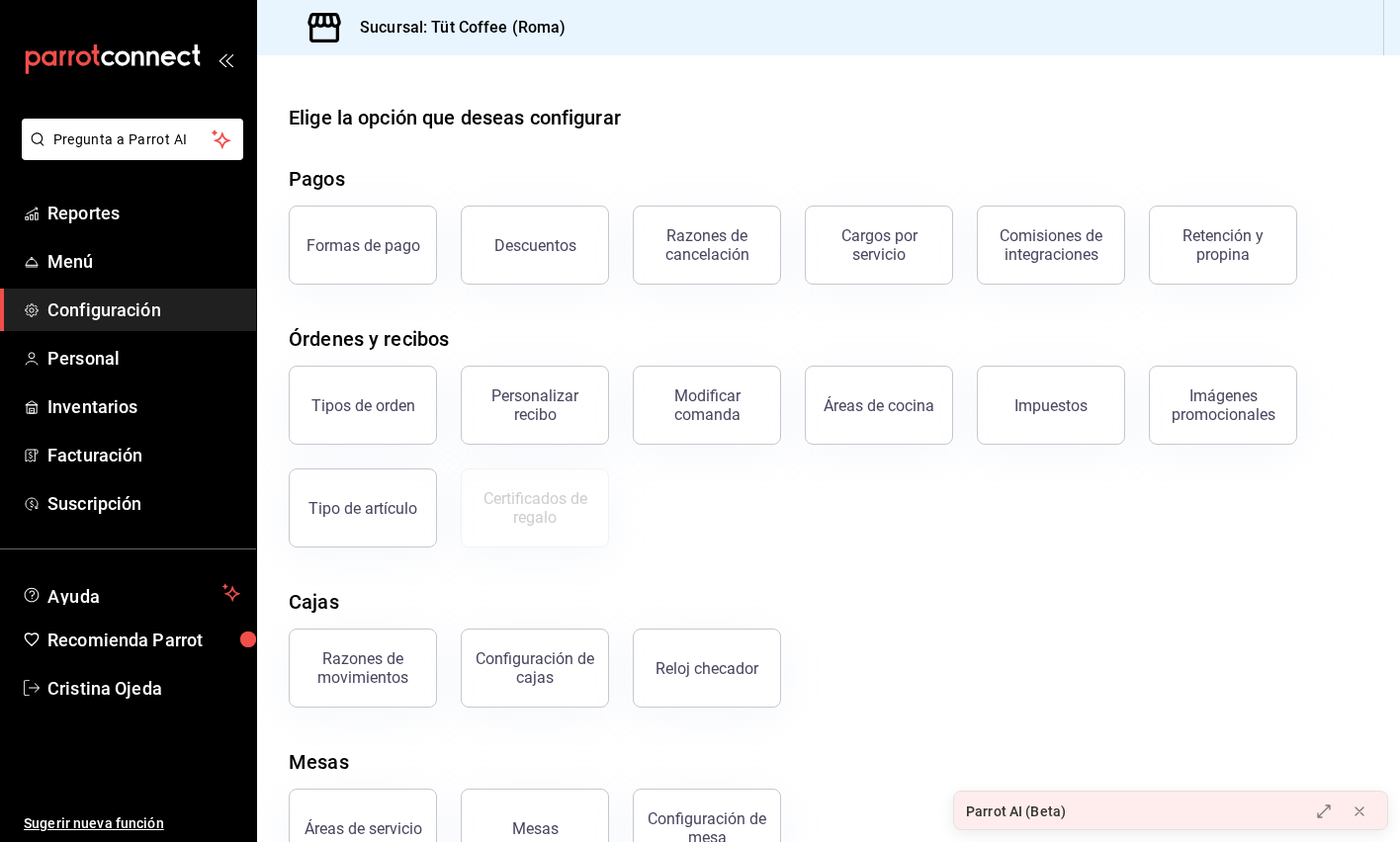 scroll, scrollTop: 0, scrollLeft: 0, axis: both 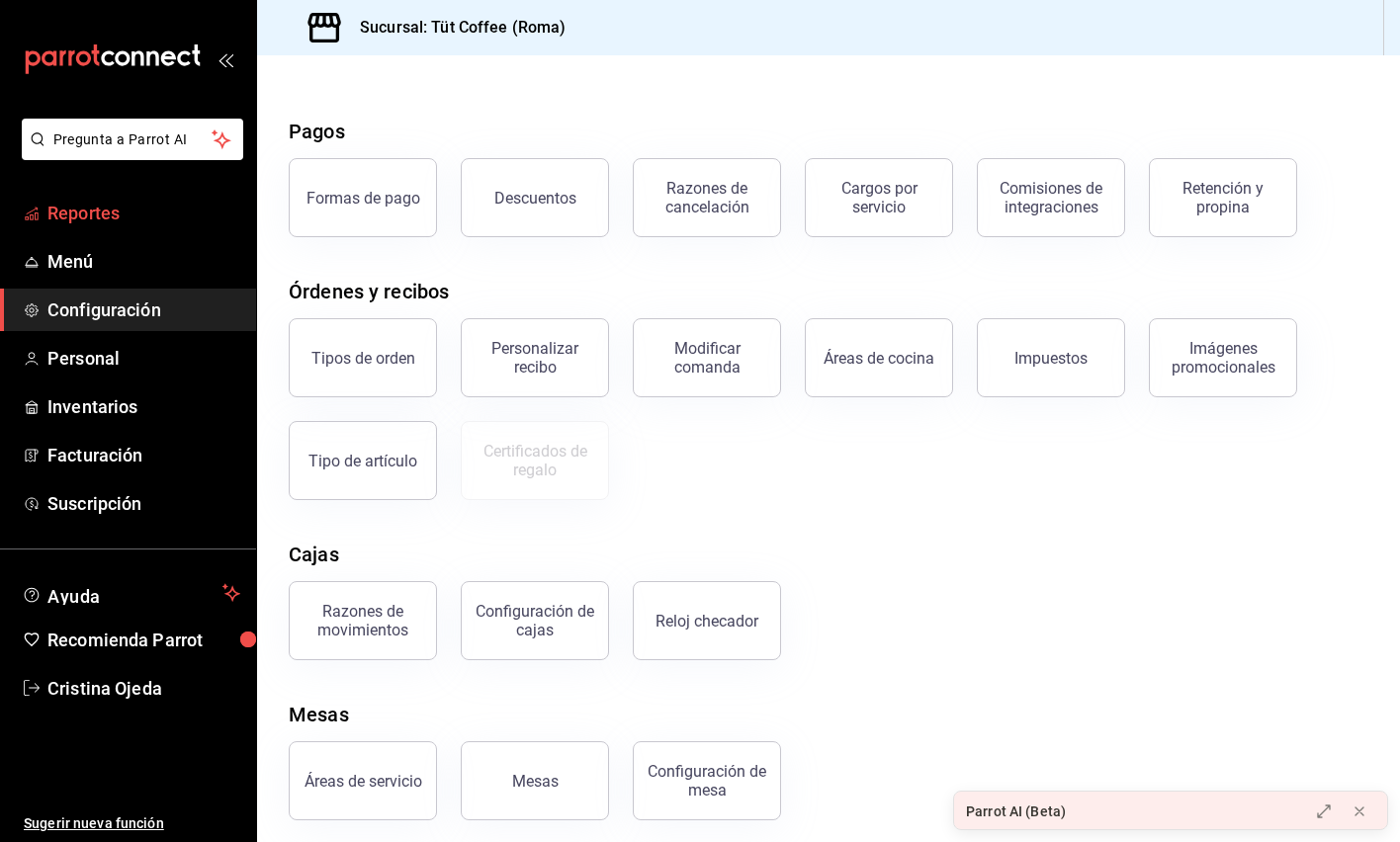 click on "Reportes" at bounding box center [143, 212] 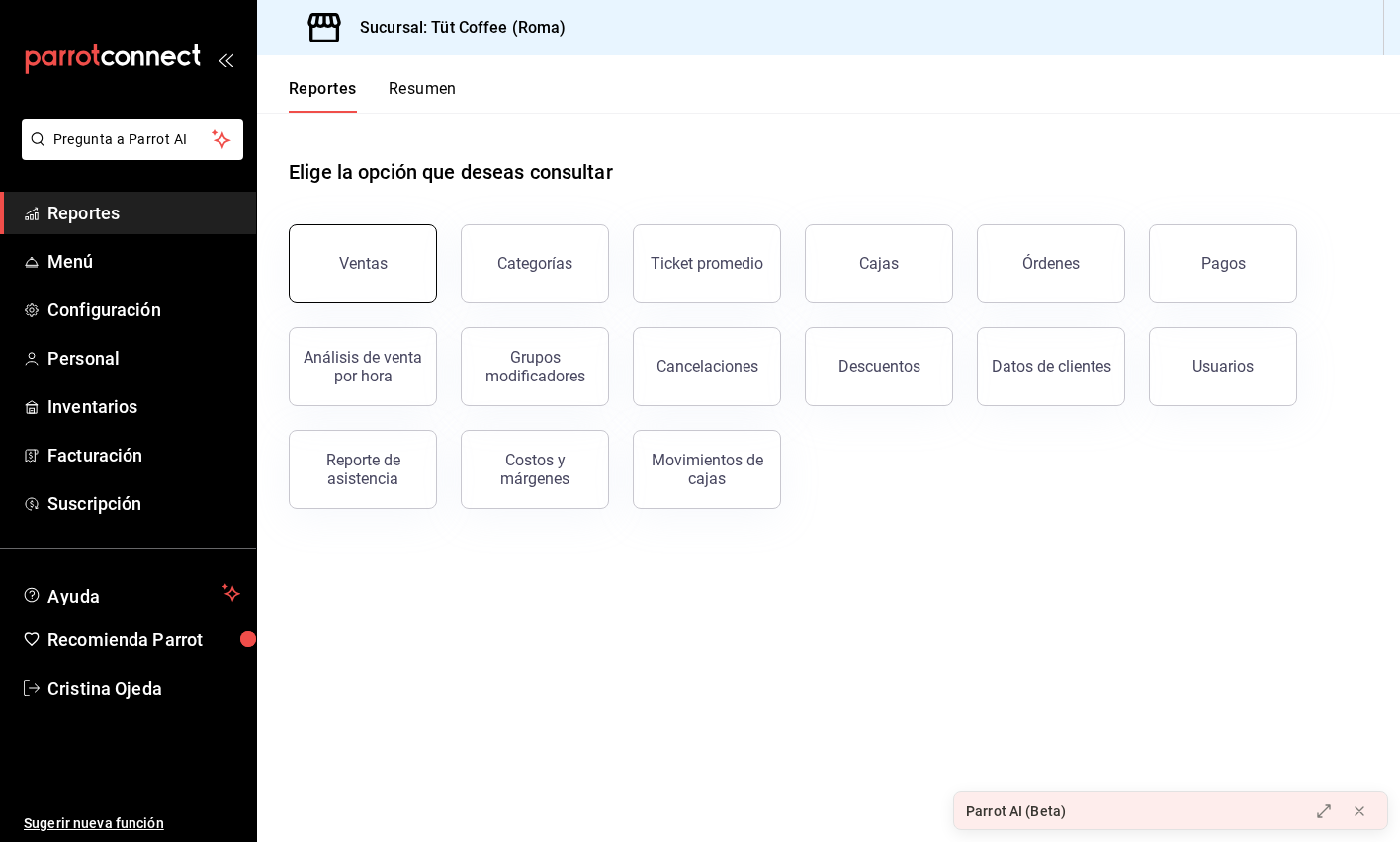 click on "Ventas" at bounding box center (363, 263) 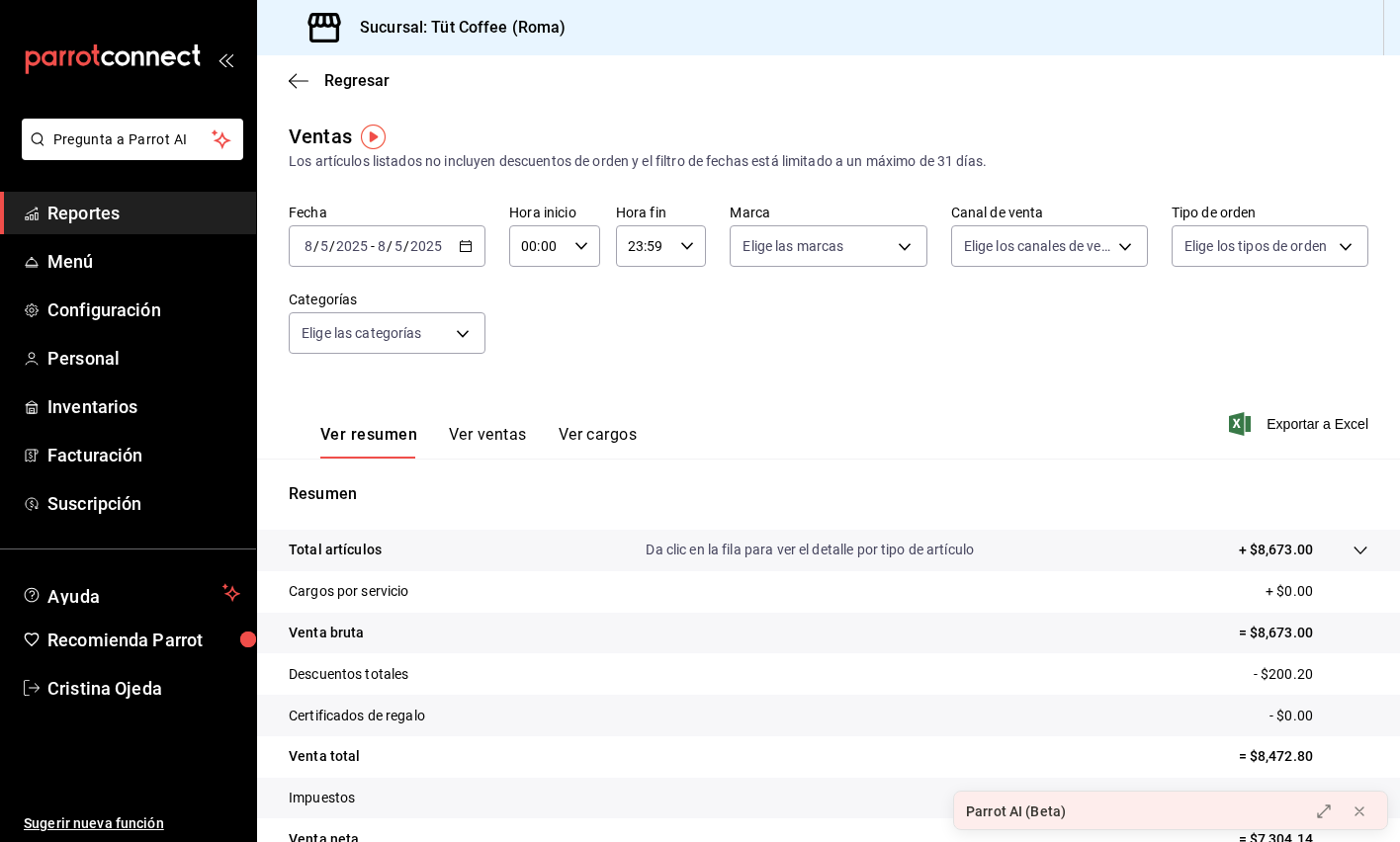 click on "[DATE] [DATE] - [DATE] [DATE]" at bounding box center [387, 246] 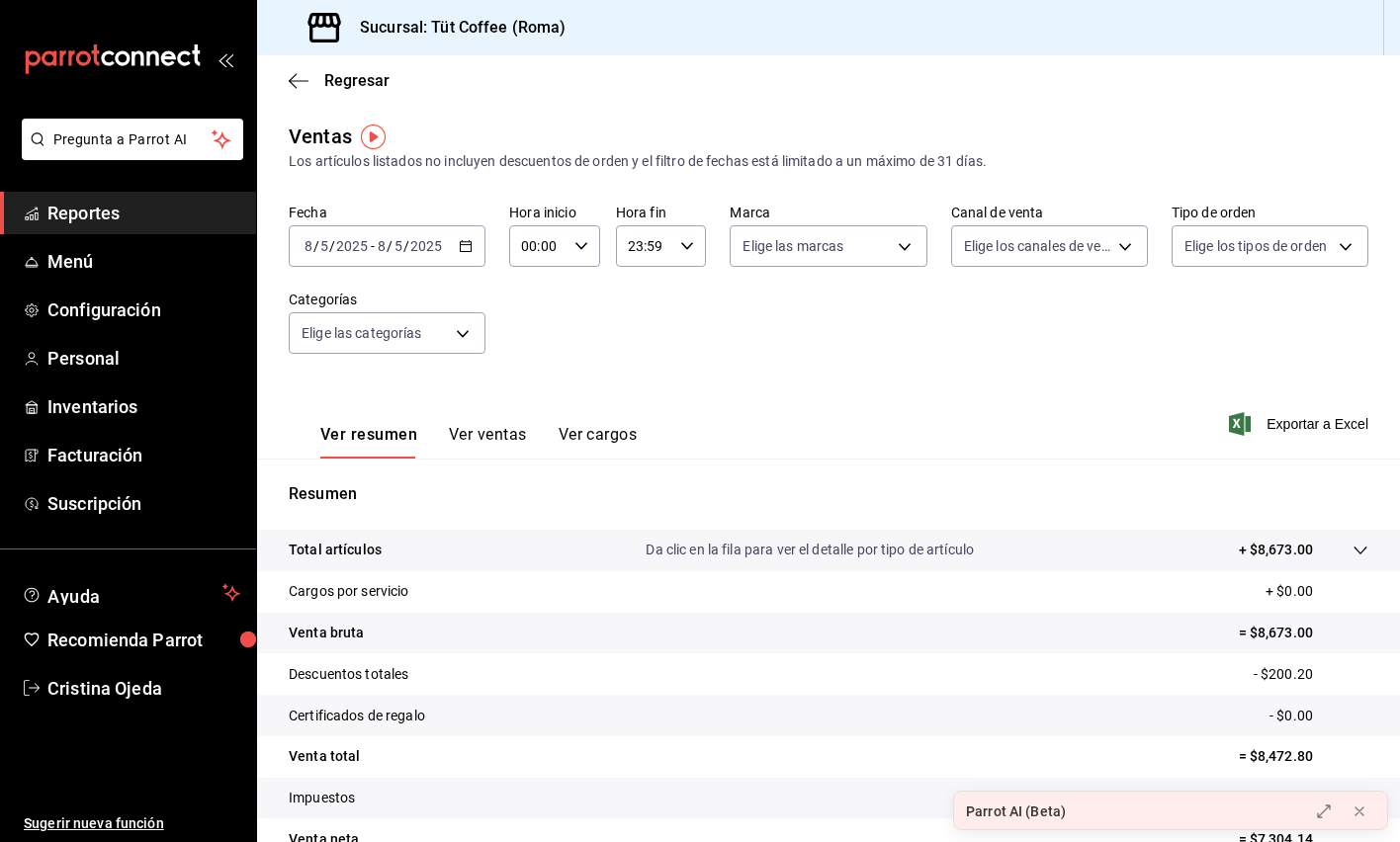 click 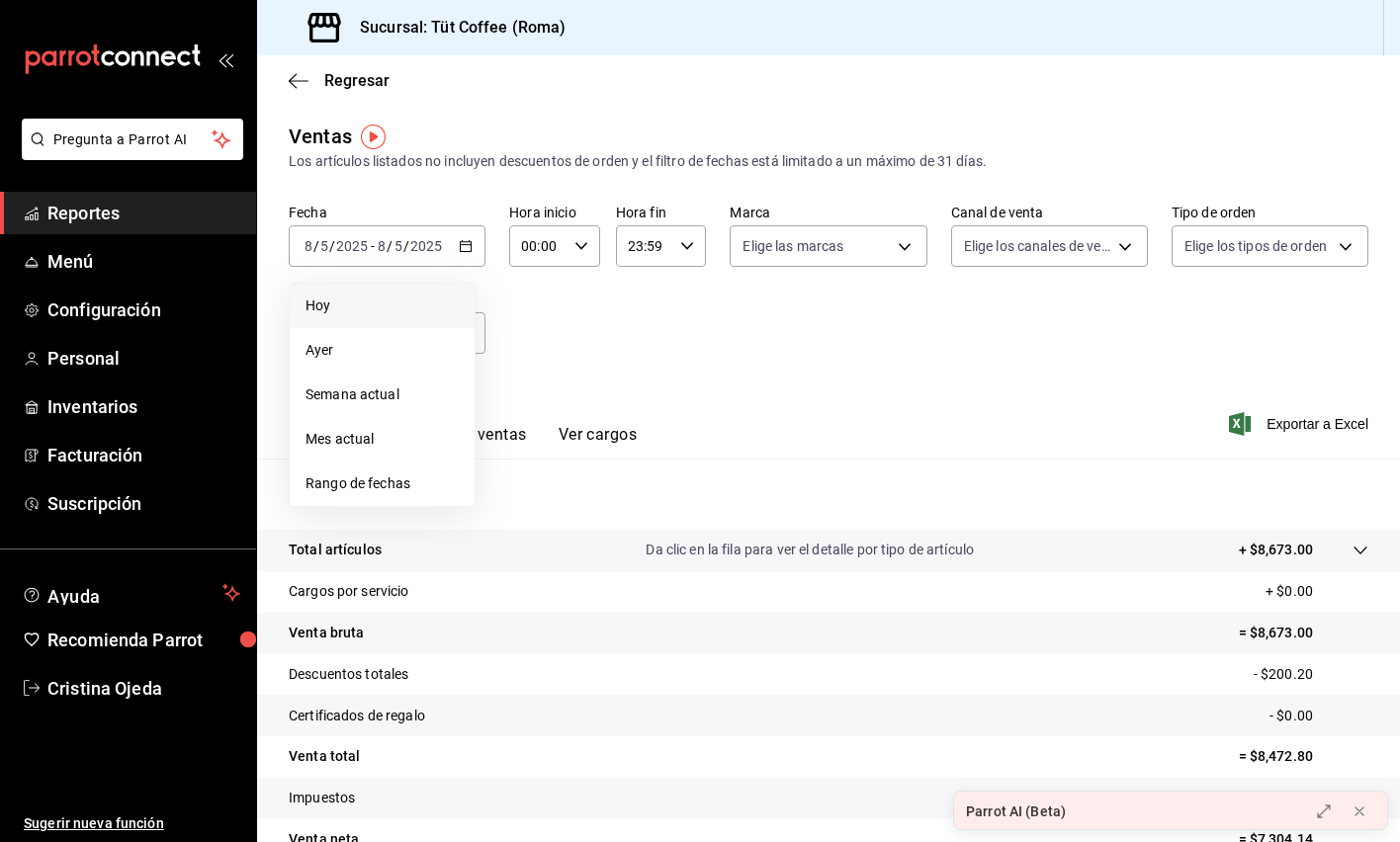 click on "Hoy" at bounding box center (382, 305) 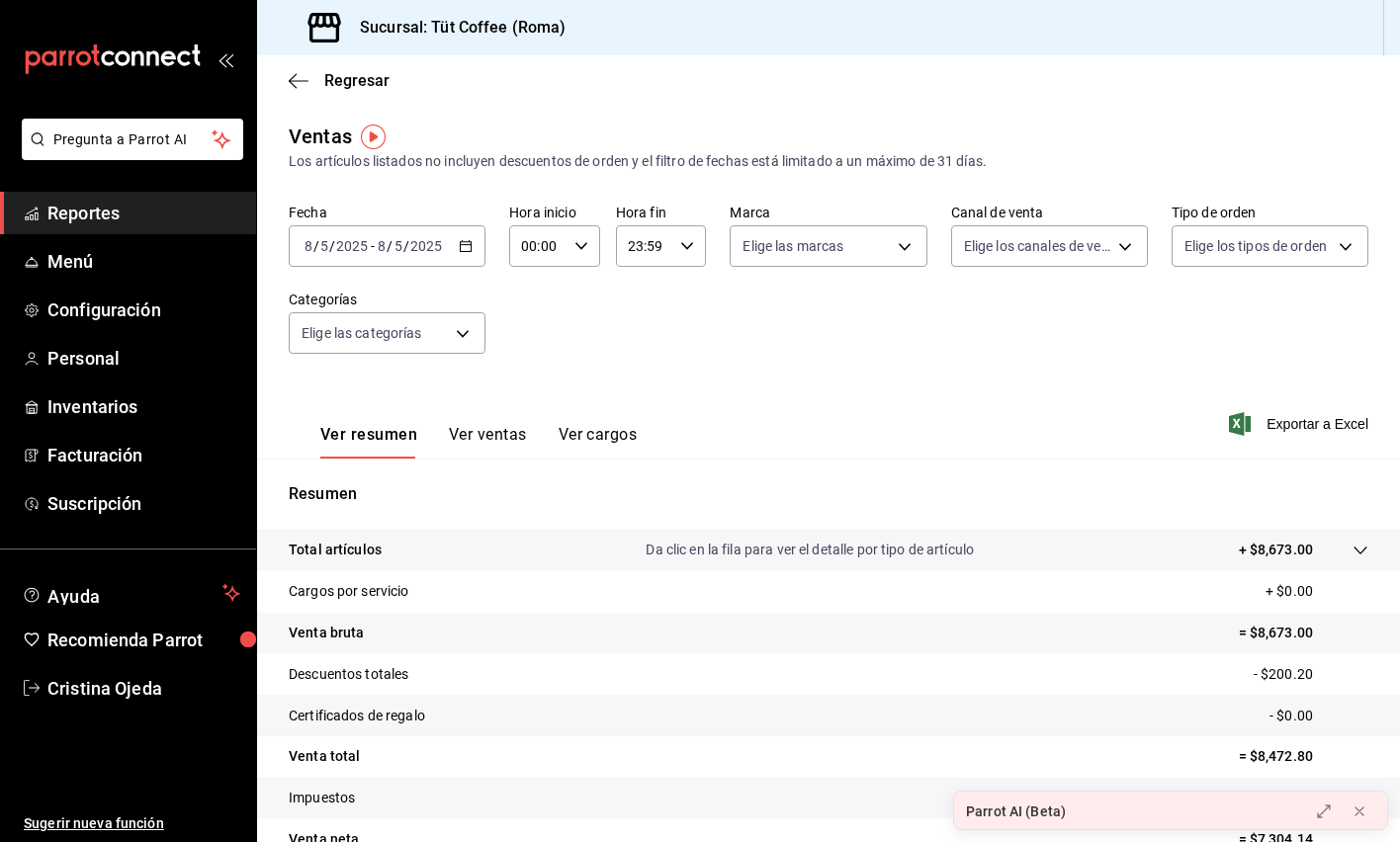 click on "Ver ventas" at bounding box center [487, 442] 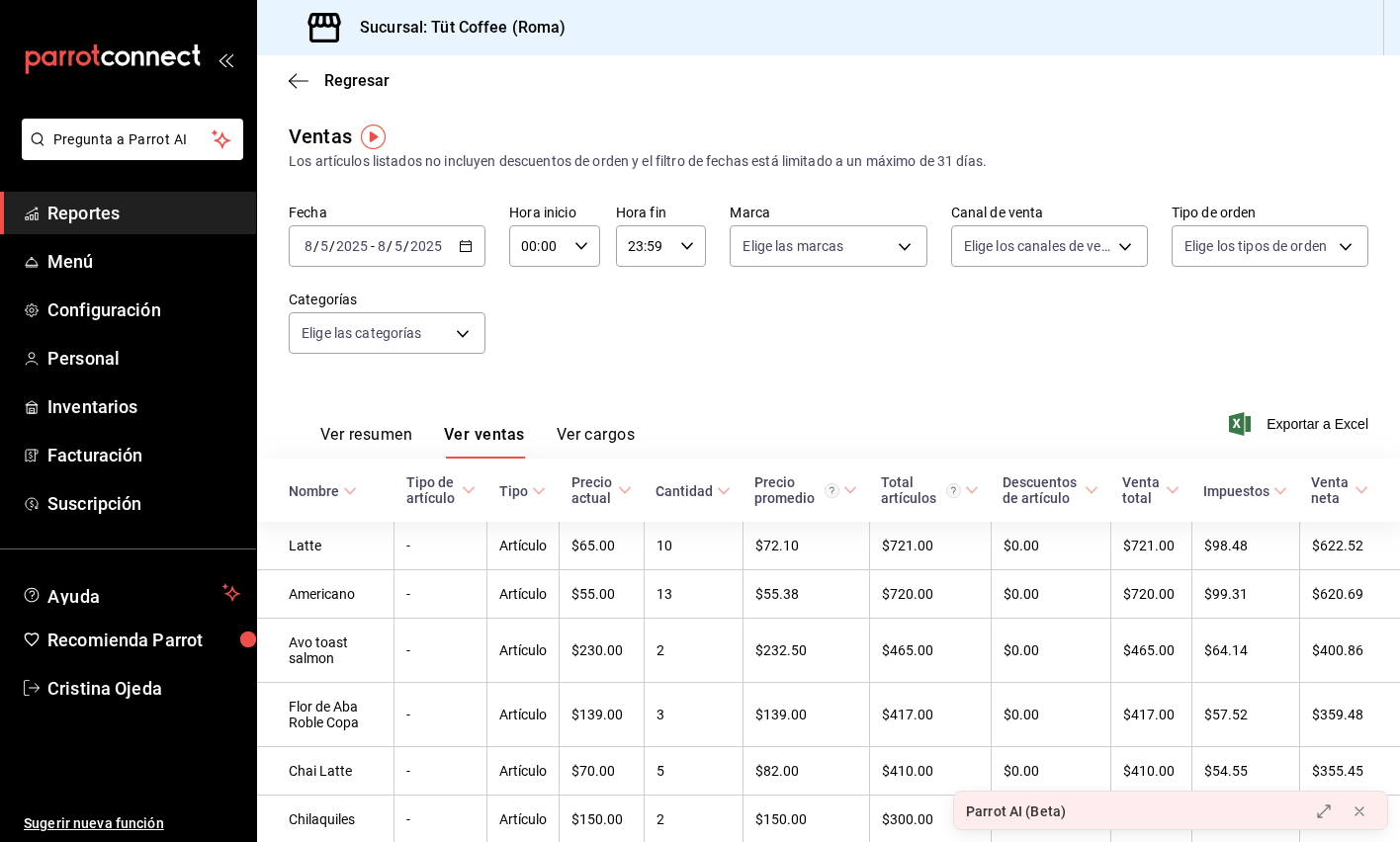 click 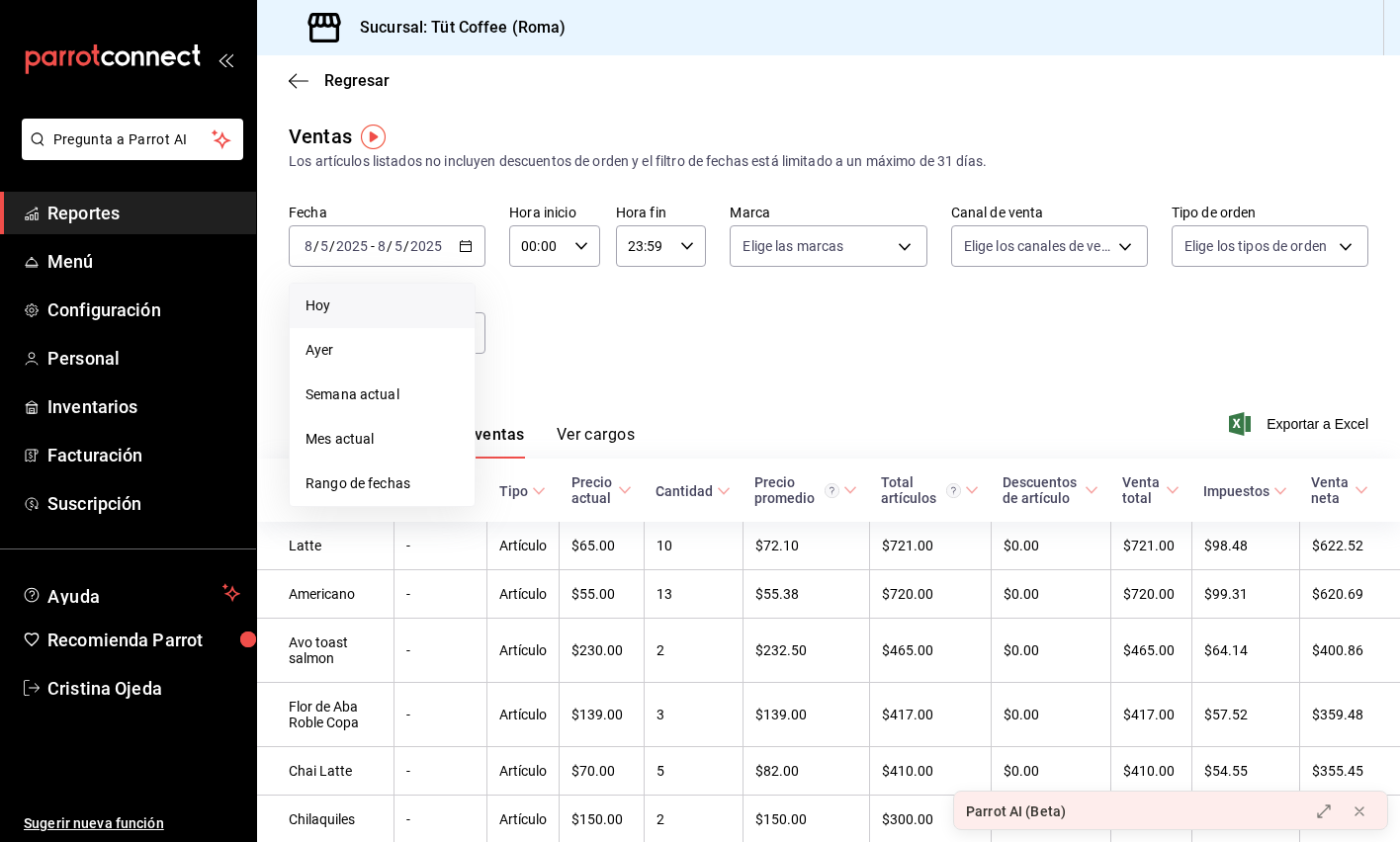 click on "Hoy" at bounding box center (382, 305) 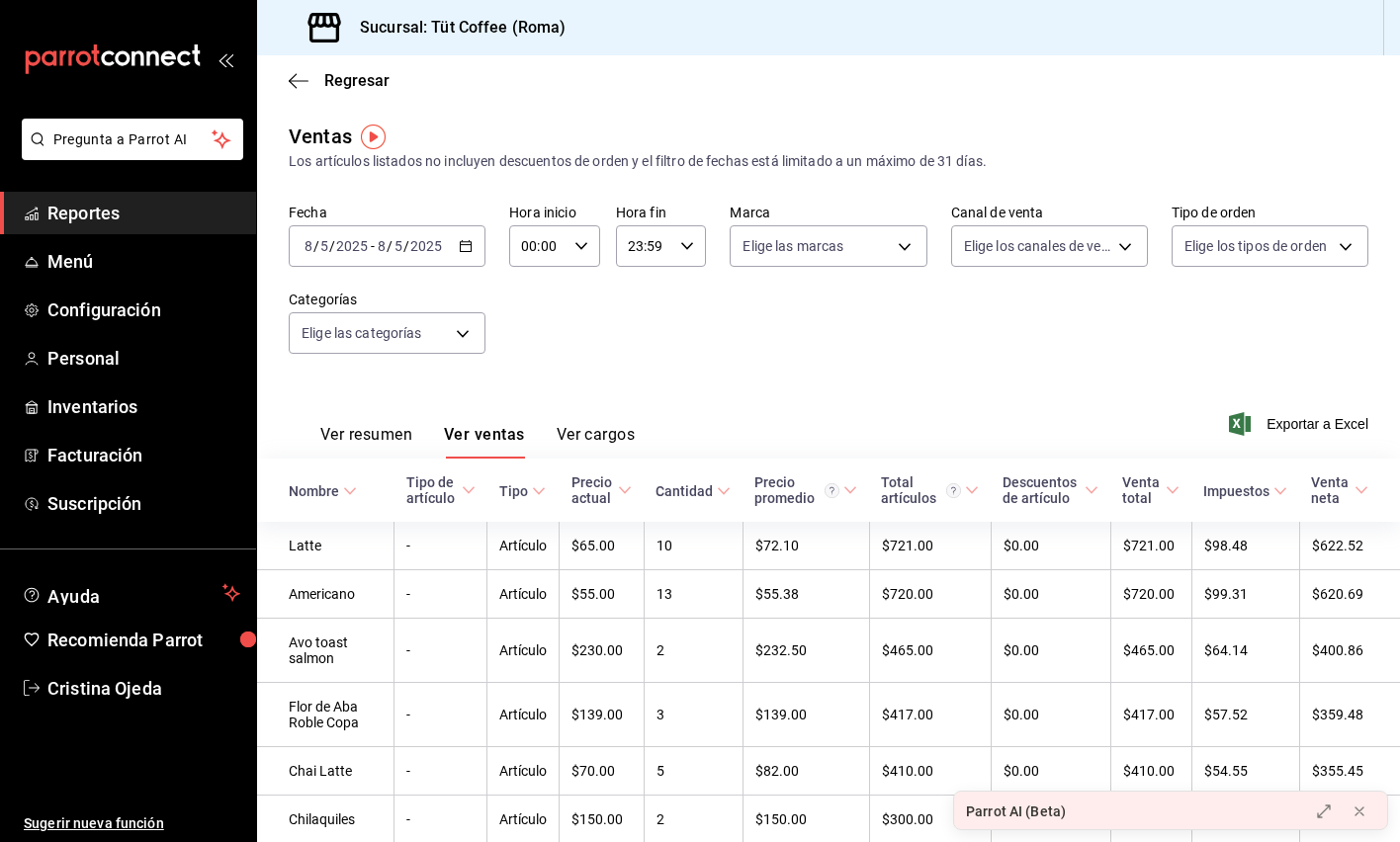 click 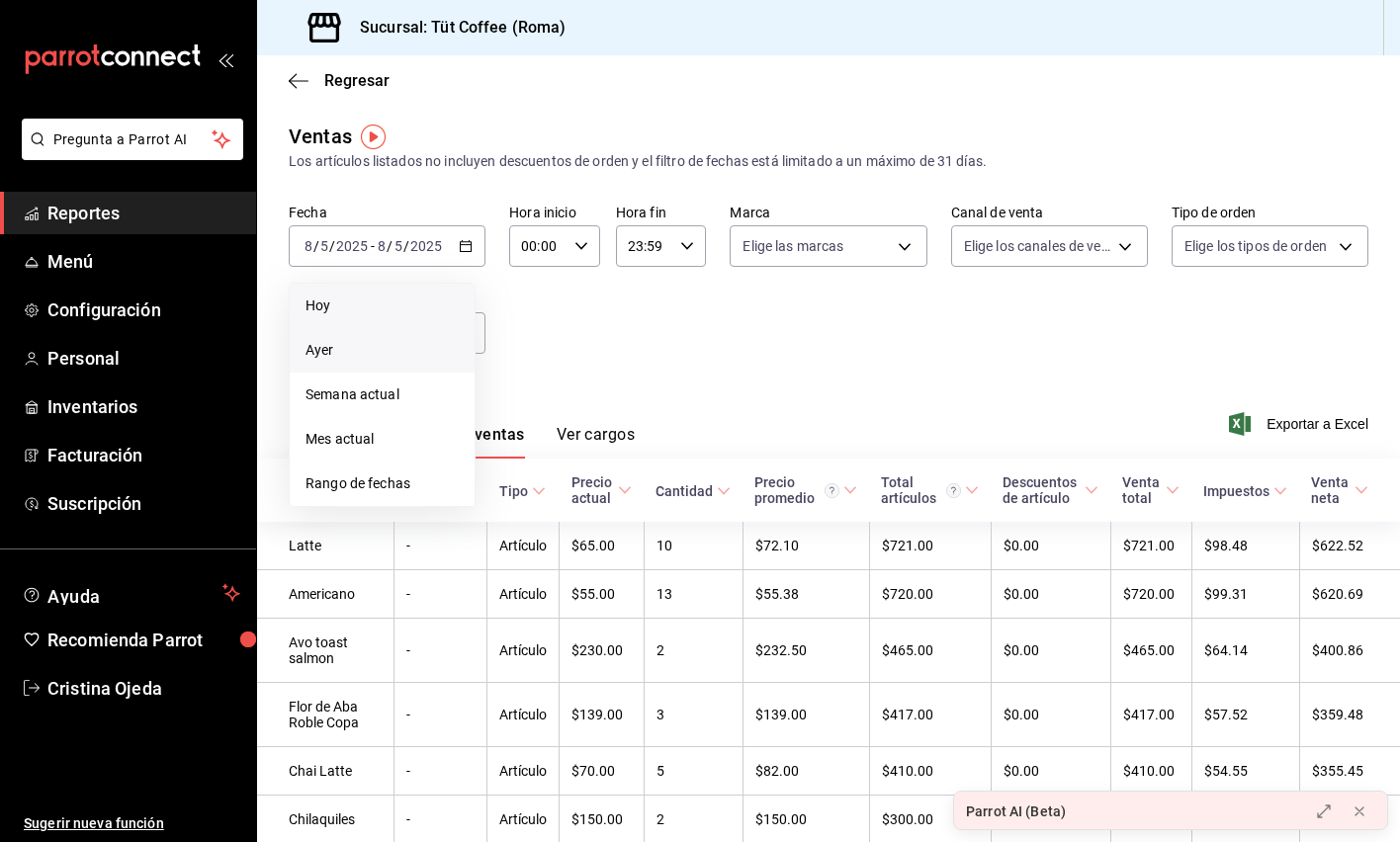 click on "Ayer" at bounding box center [382, 350] 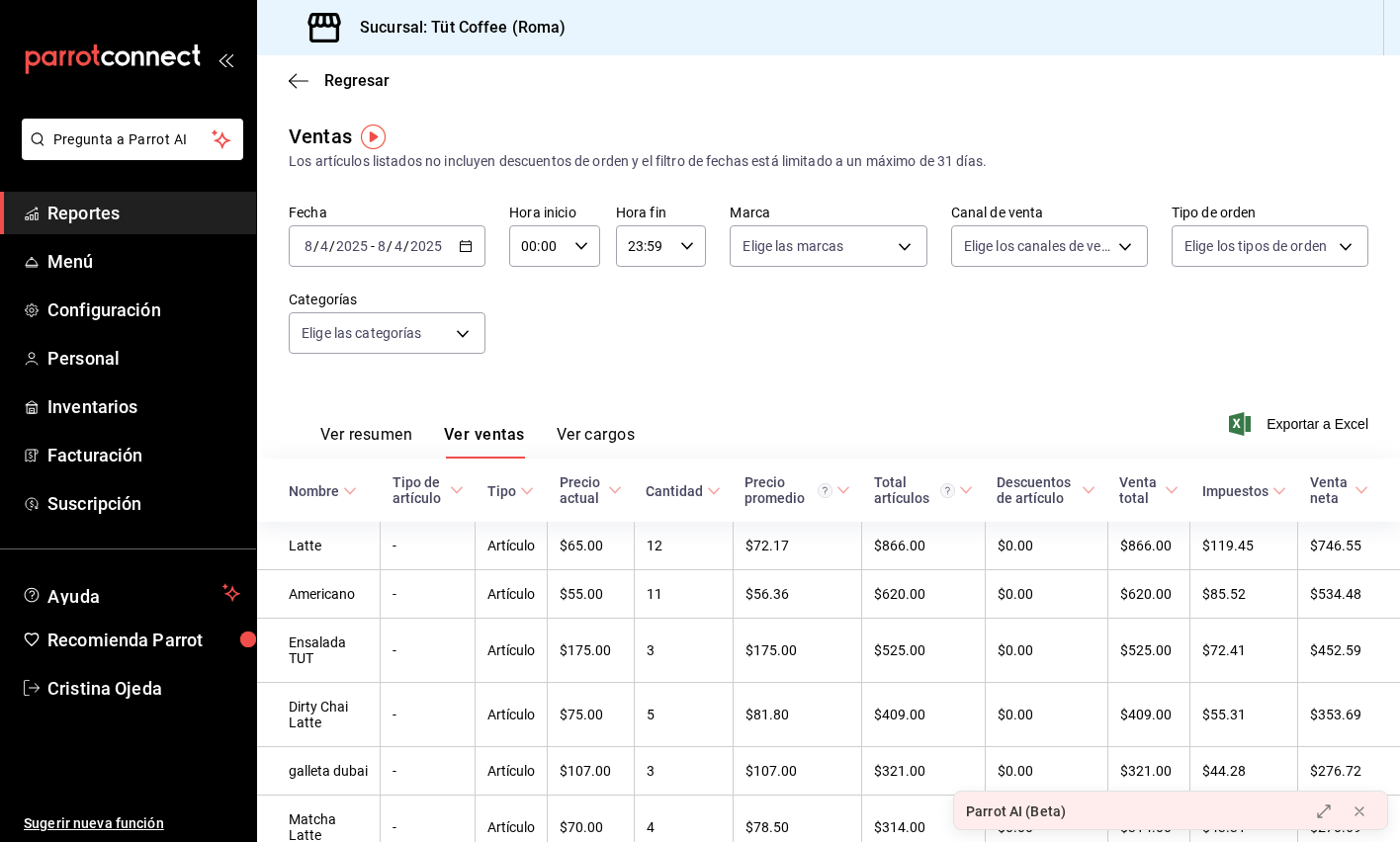click on "2025-08-04 8 / 4 / 2025 - 2025-08-04 8 / 4 / 2025" at bounding box center (387, 246) 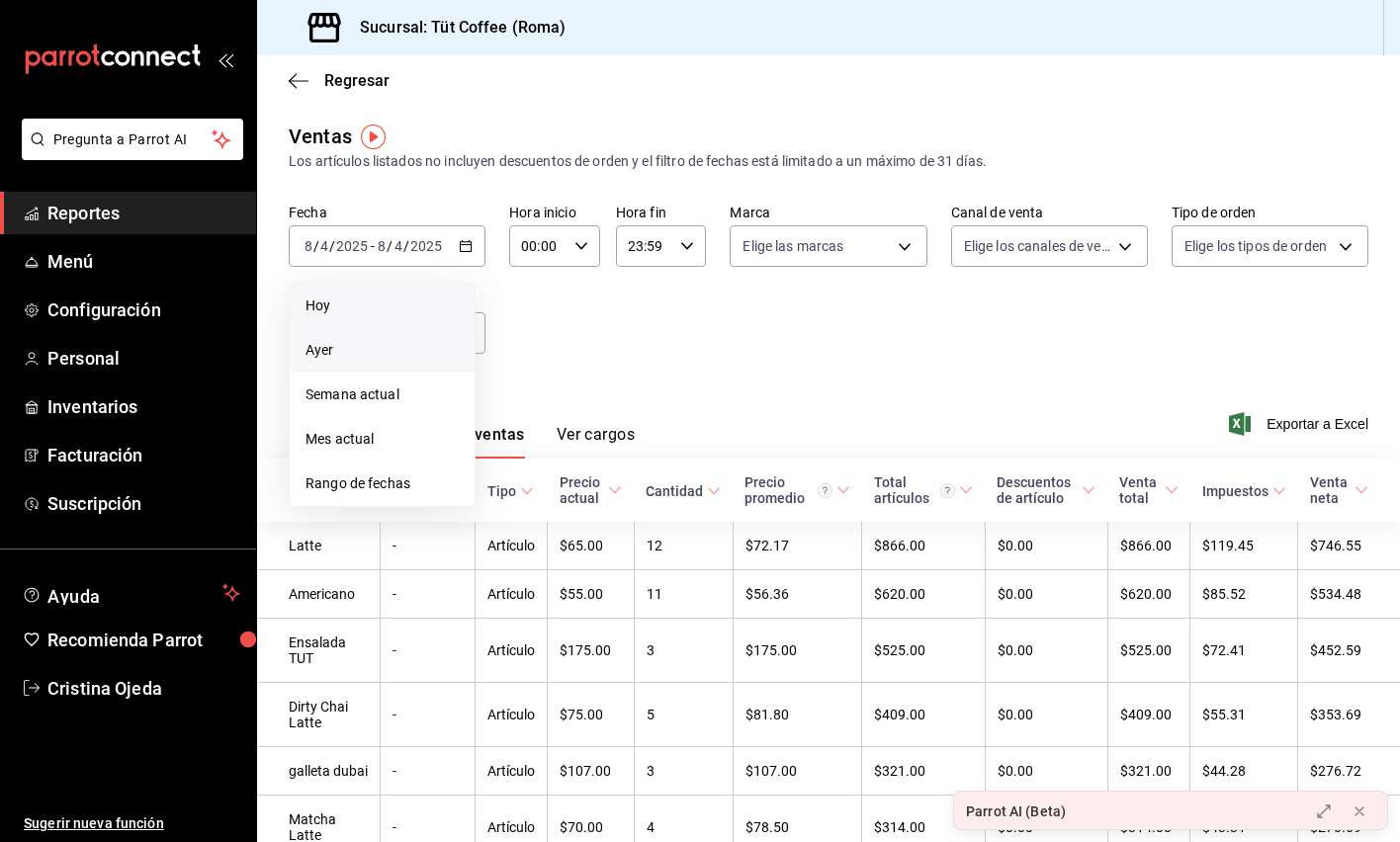click on "Hoy" at bounding box center [382, 305] 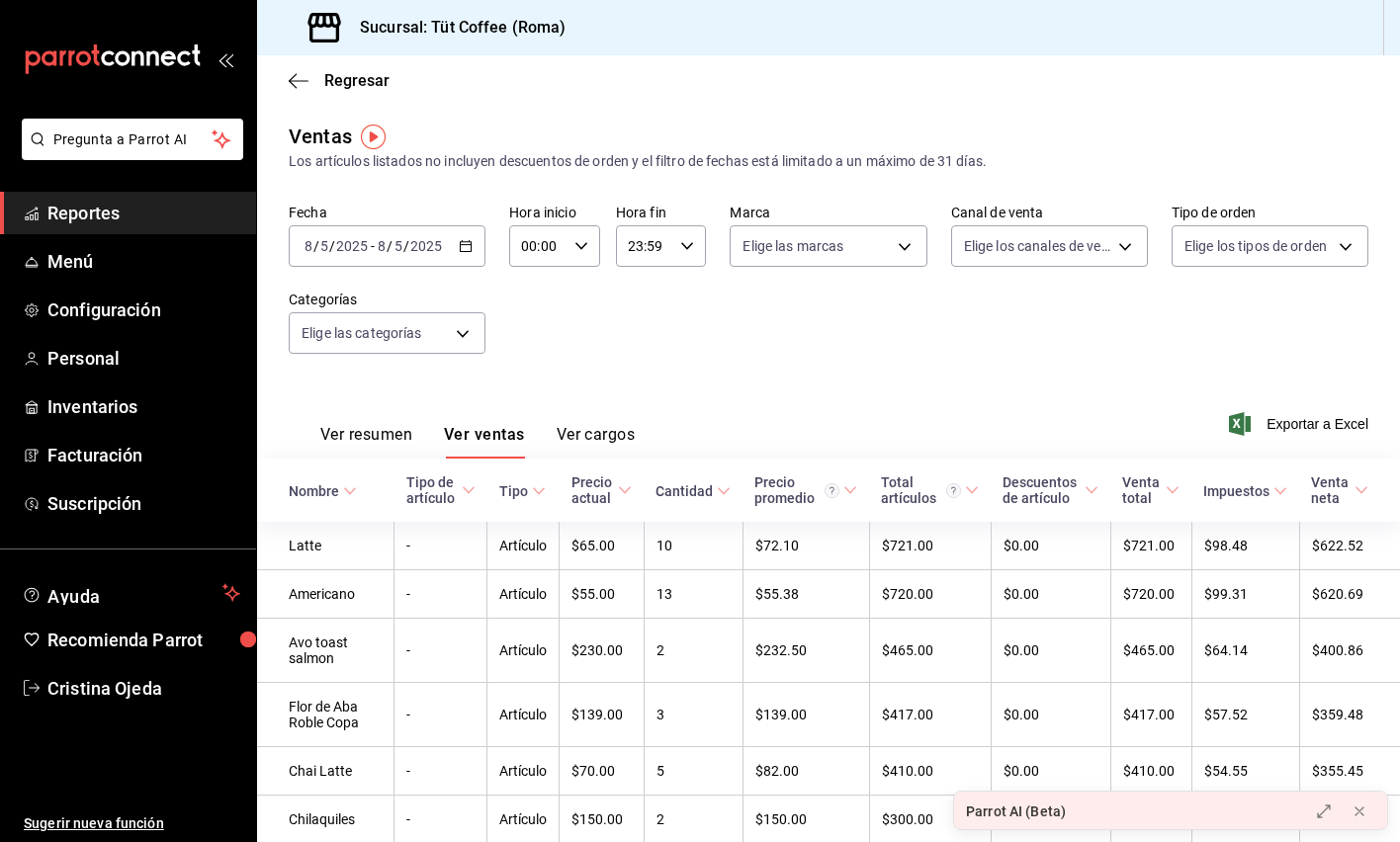 click on "Fecha [DATE] [TIME] - [DATE] [TIME] Hora inicio [TIME] Hora inicio Hora fin [TIME] Hora fin Marca Elige las marcas Canal de venta Elige los canales de venta Tipo de orden Elige los tipos de orden Categorías Elige las categorías" at bounding box center (829, 291) 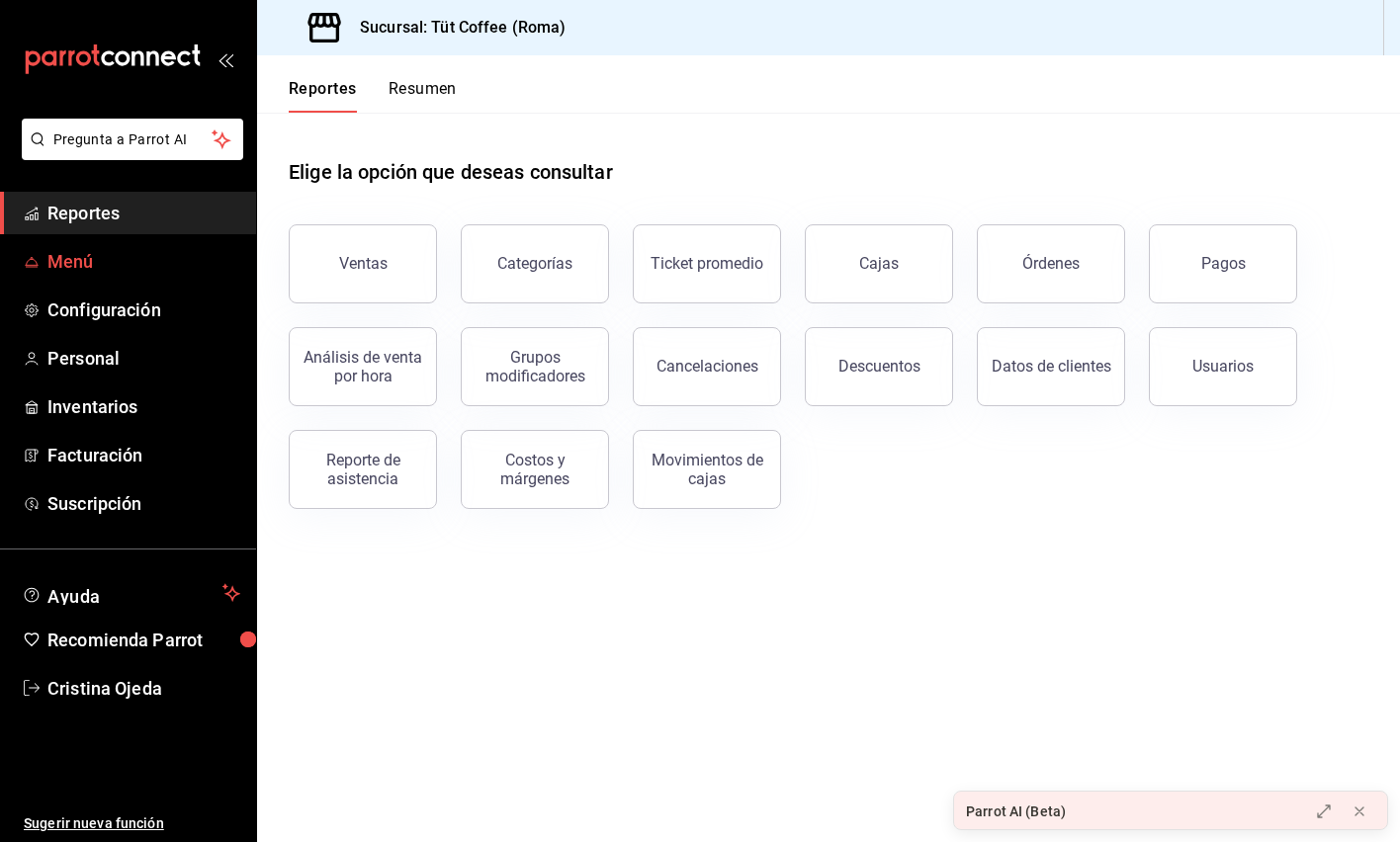 click on "Menú" at bounding box center (143, 261) 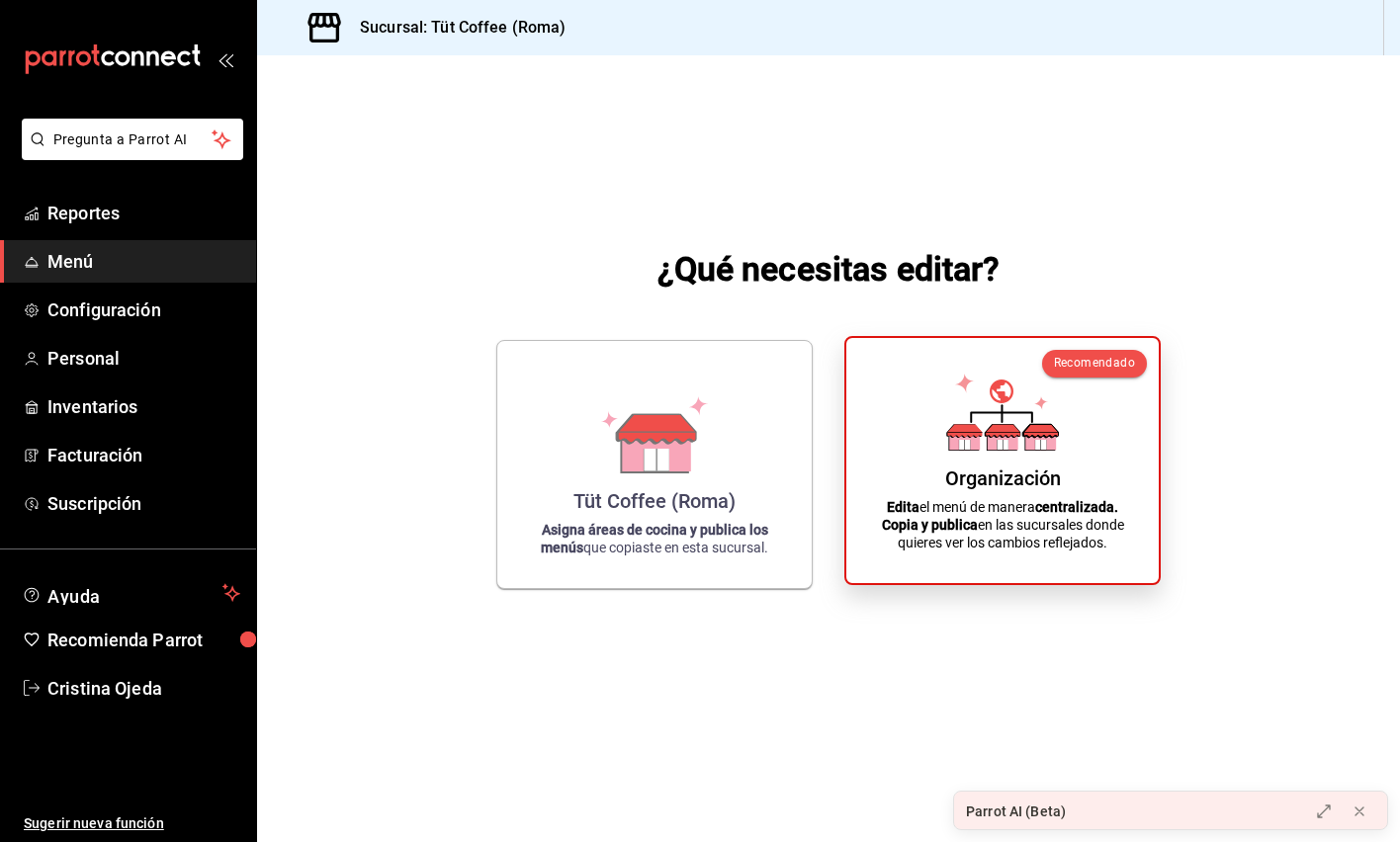 click on "Organización Edita  el menú de manera  centralizada.     Copia y publica  en las sucursales donde quieres ver los cambios reflejados." at bounding box center (1003, 461) 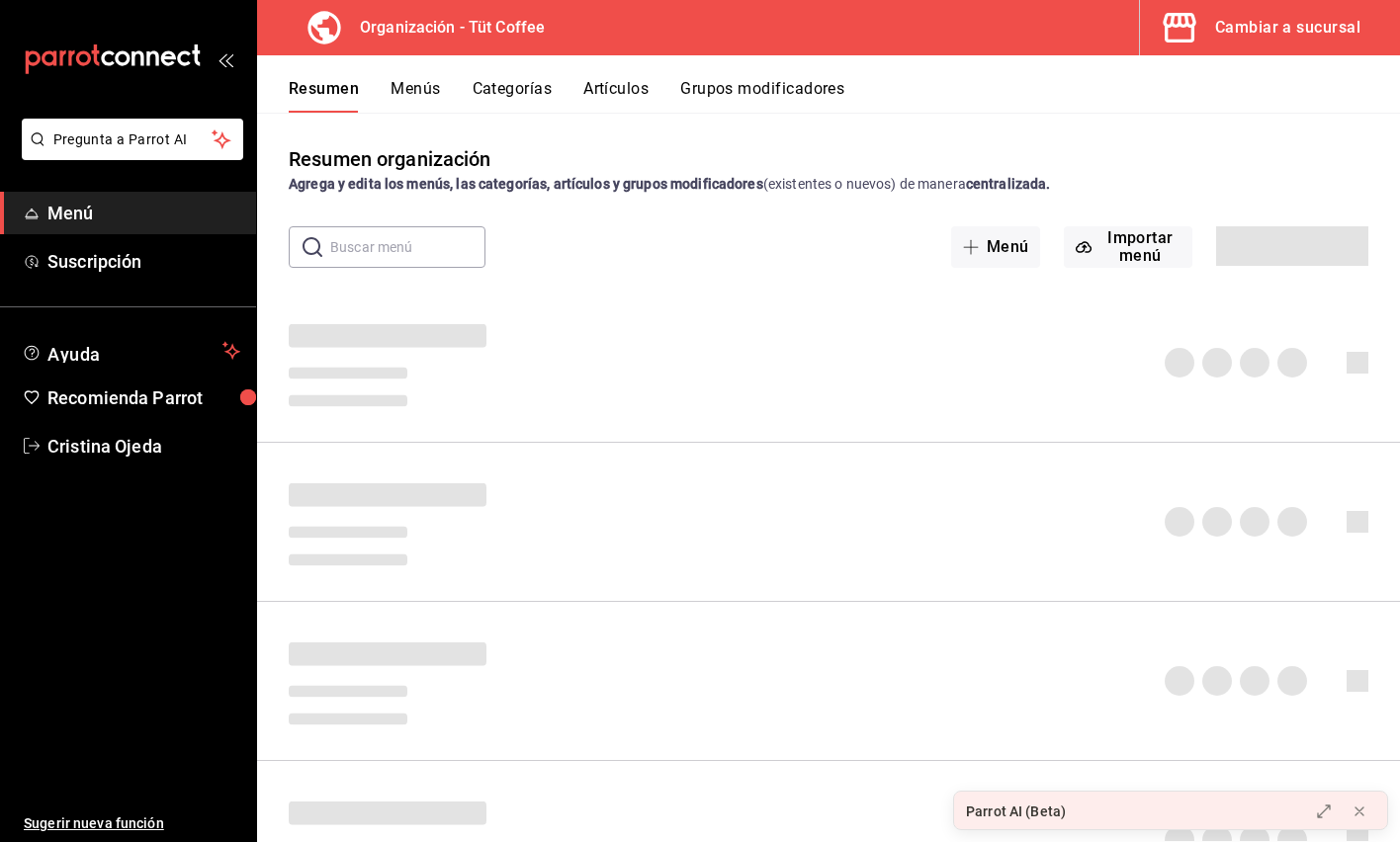 click on "Artículos" at bounding box center (616, 96) 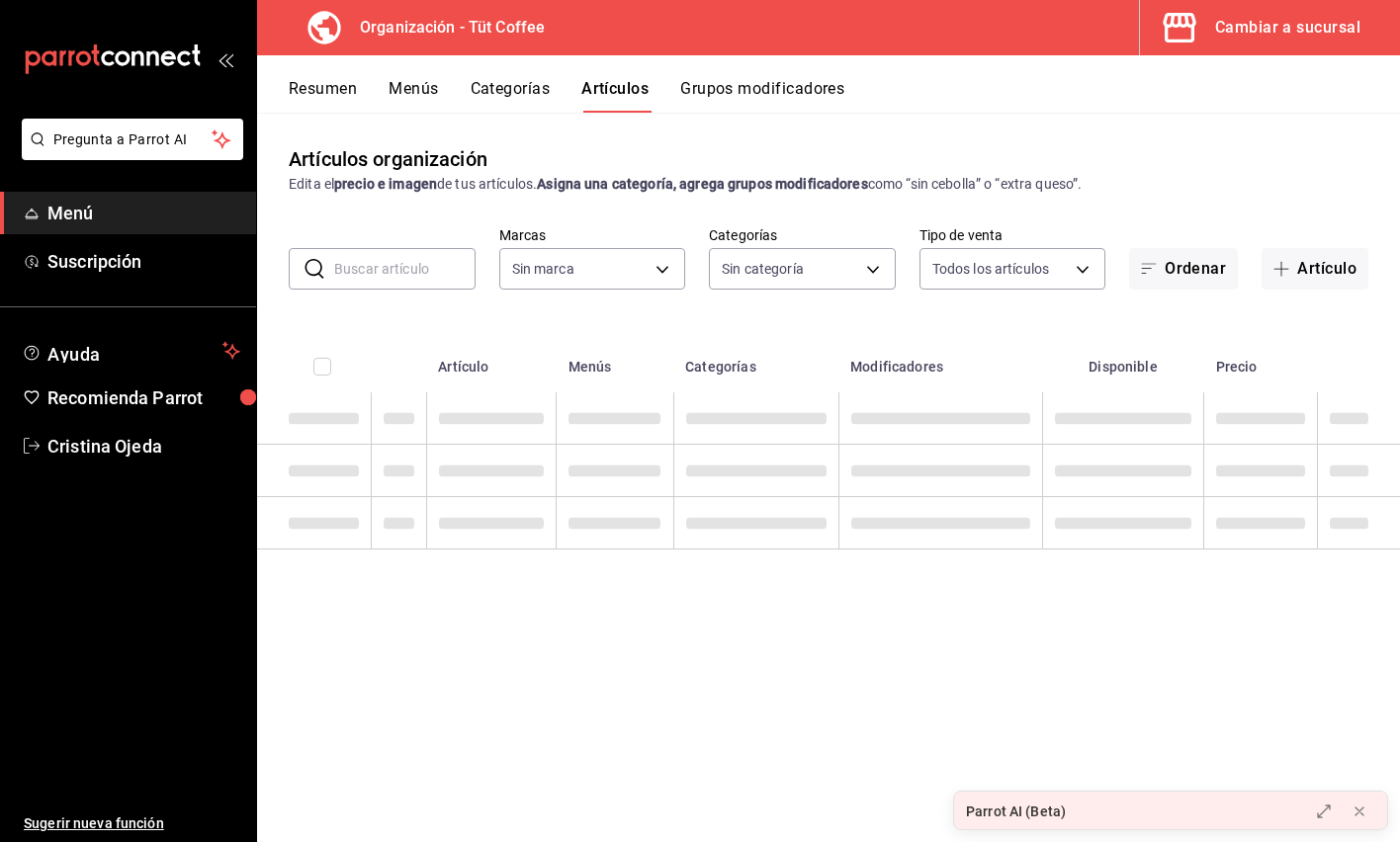 type on "32e499e3-ac49-4bfd-9688-6164702db340" 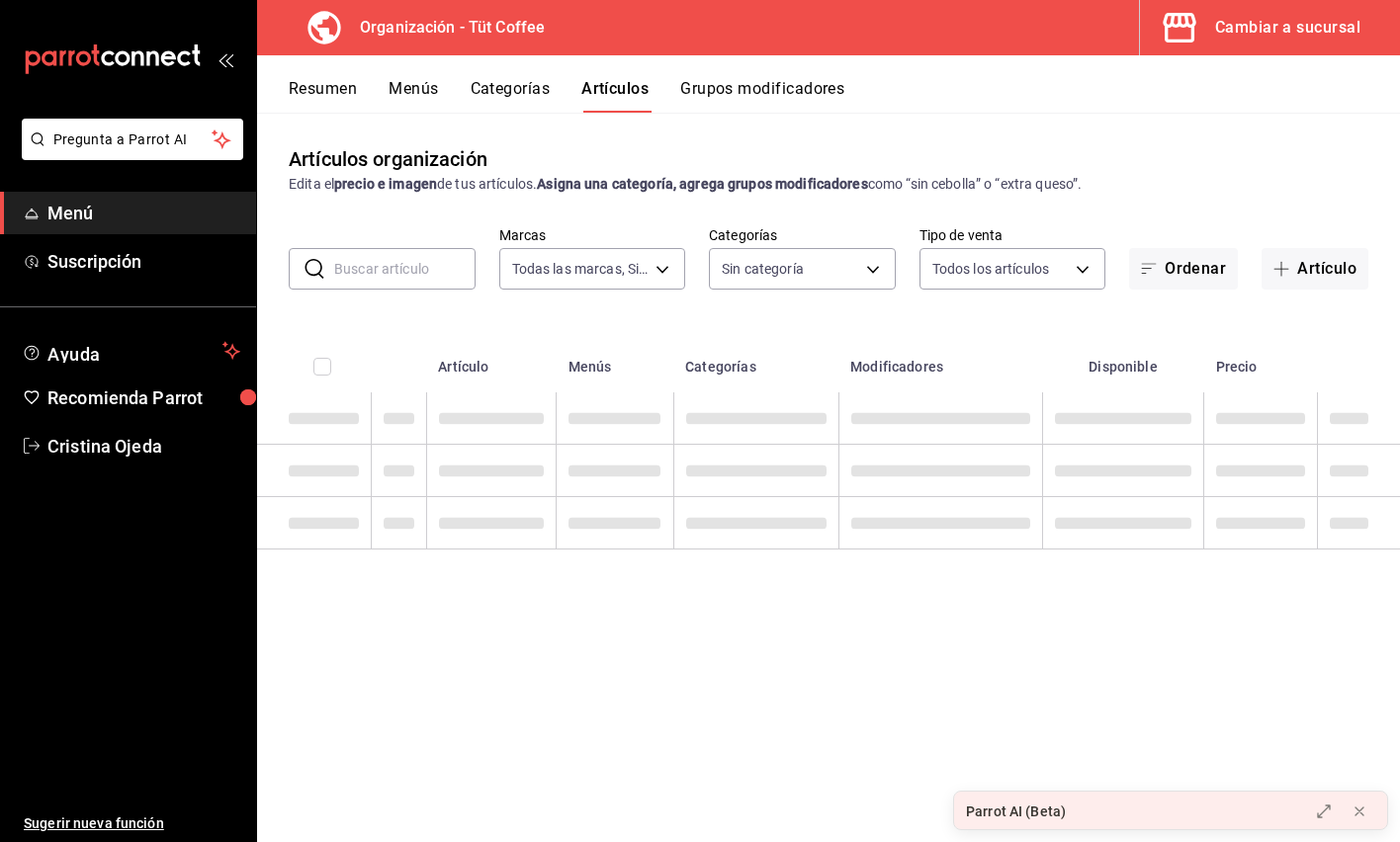 type on "59fb2af1-396e-4281-824f-583d7da0ab39,52a9df34-5940-42d4-ab25-b17d79a0a808,9e8964d6-a453-4484-aab5-42f20070a9bf,91c4351c-dab4-469a-b4c2-cfc92b357833,a39efab6-7b69-4b7e-866b-d2b334d8c0ed" 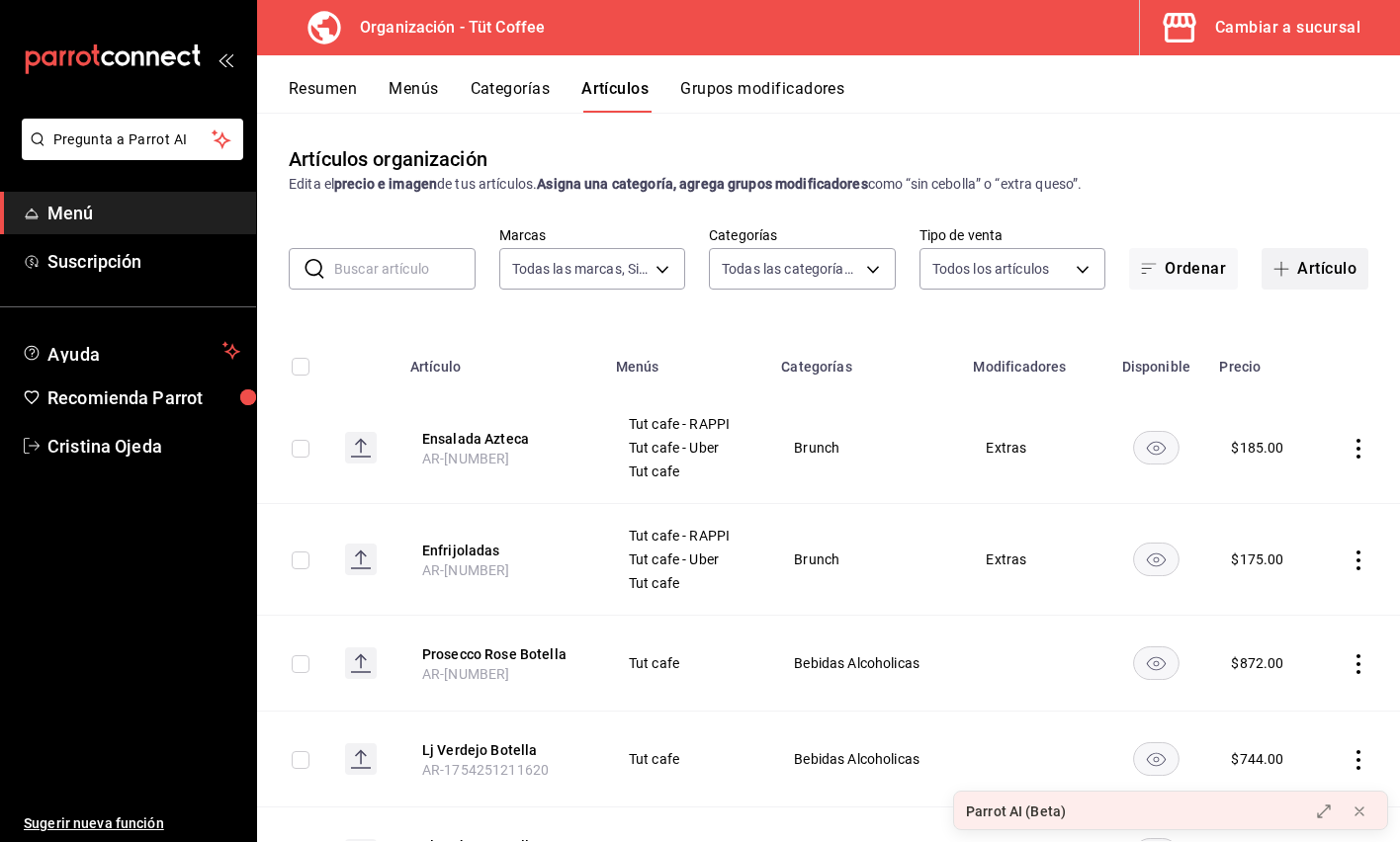 click on "Artículo" at bounding box center [1315, 269] 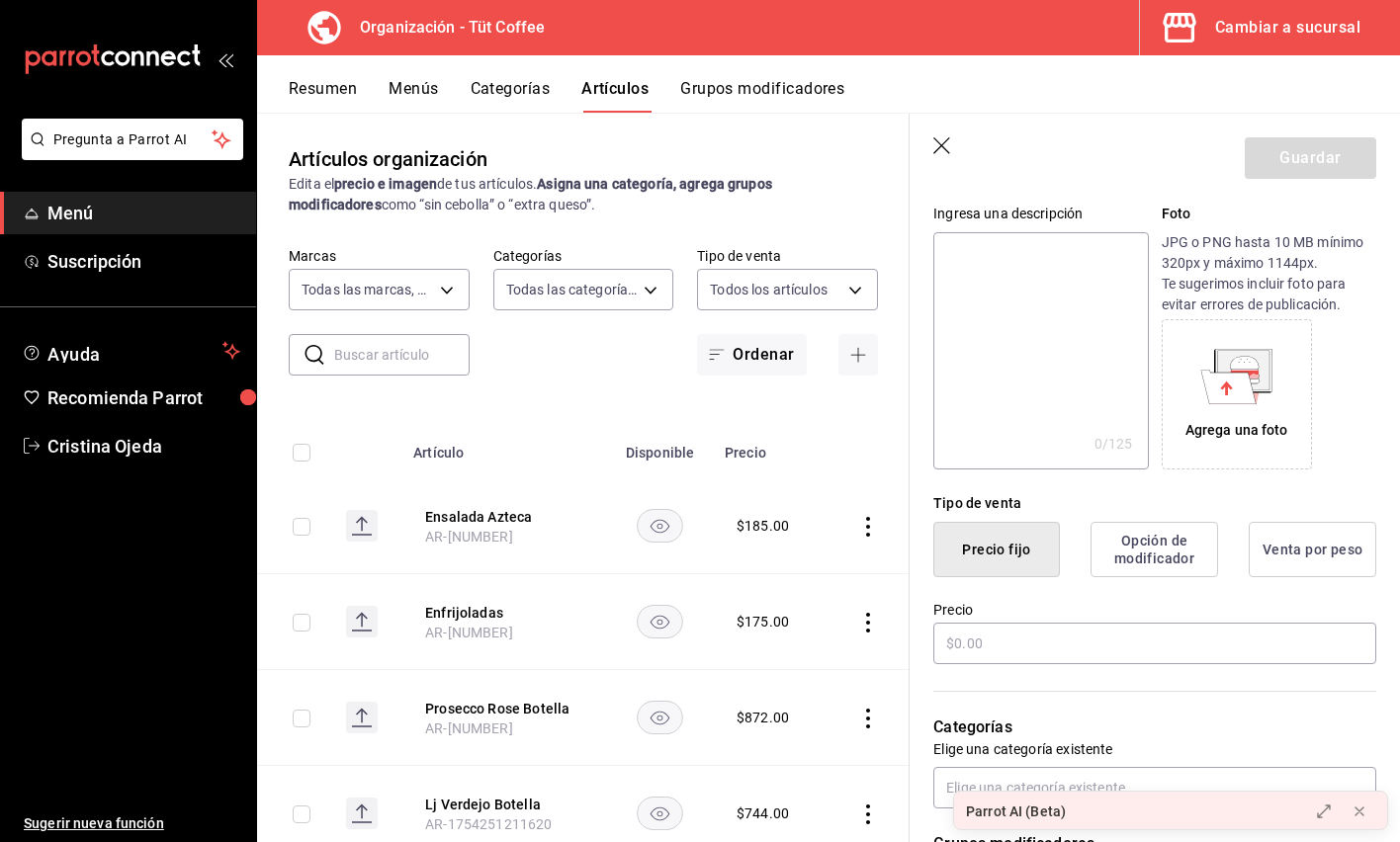 scroll, scrollTop: 193, scrollLeft: 0, axis: vertical 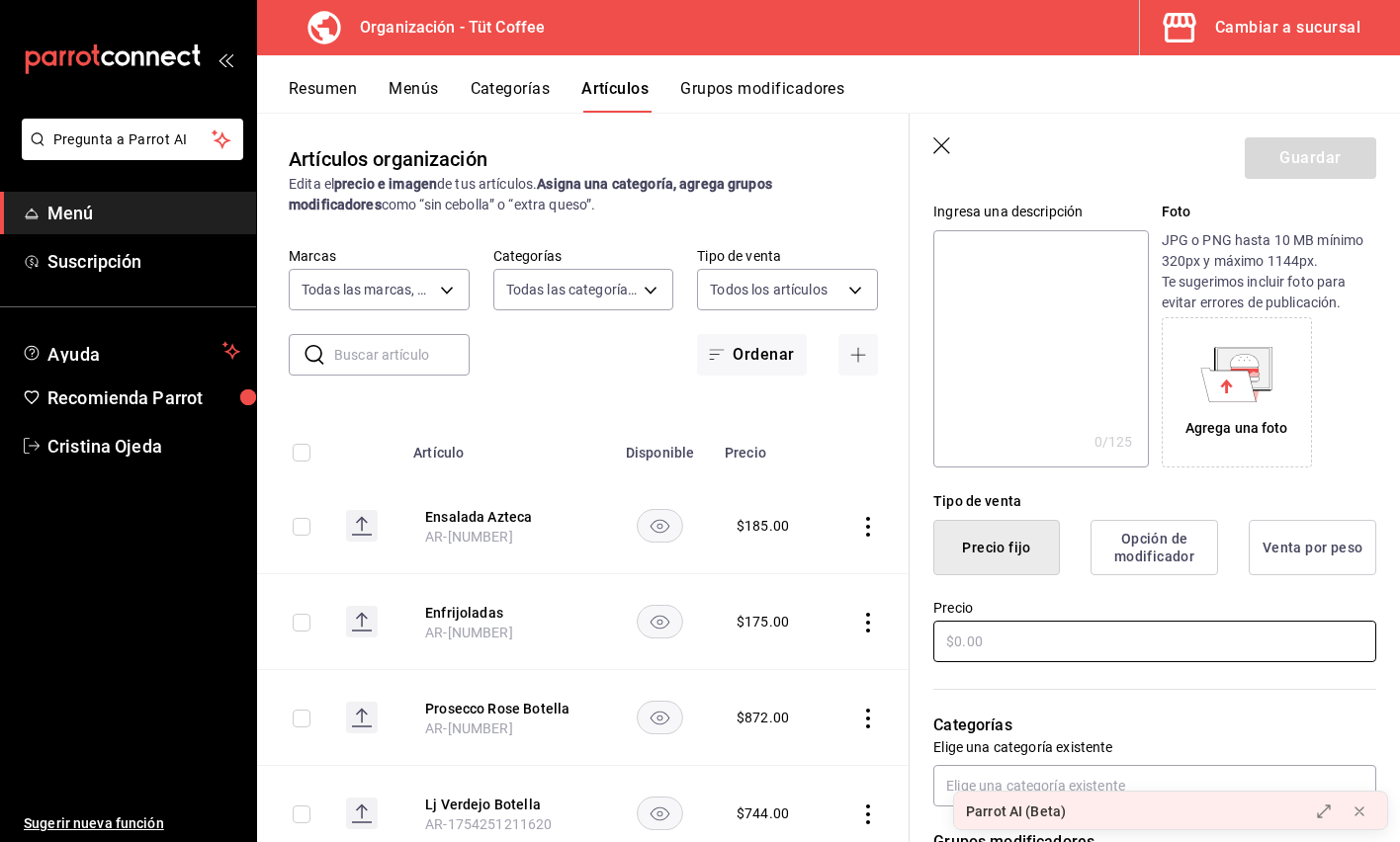 type on "Molletes" 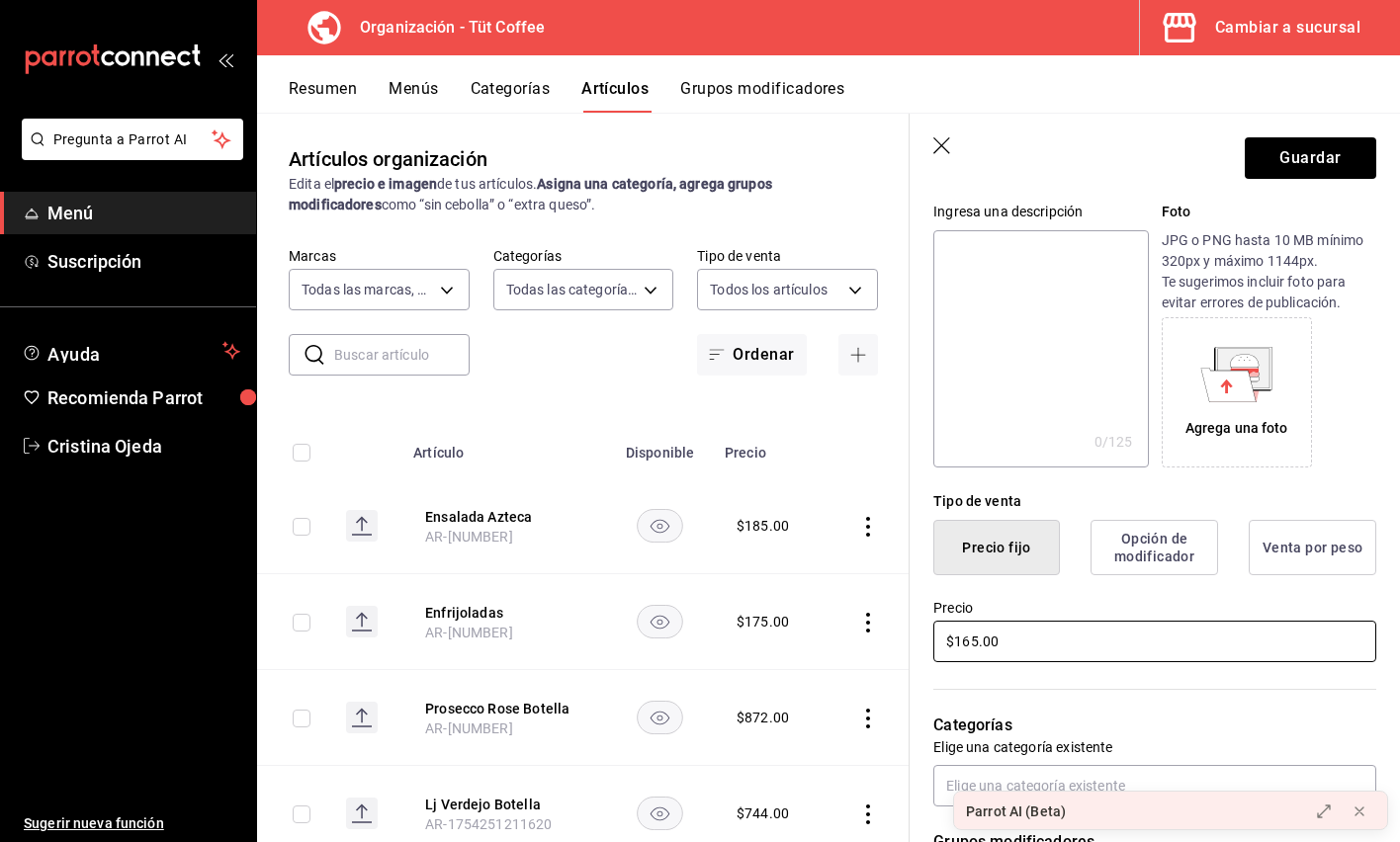 type on "$165.00" 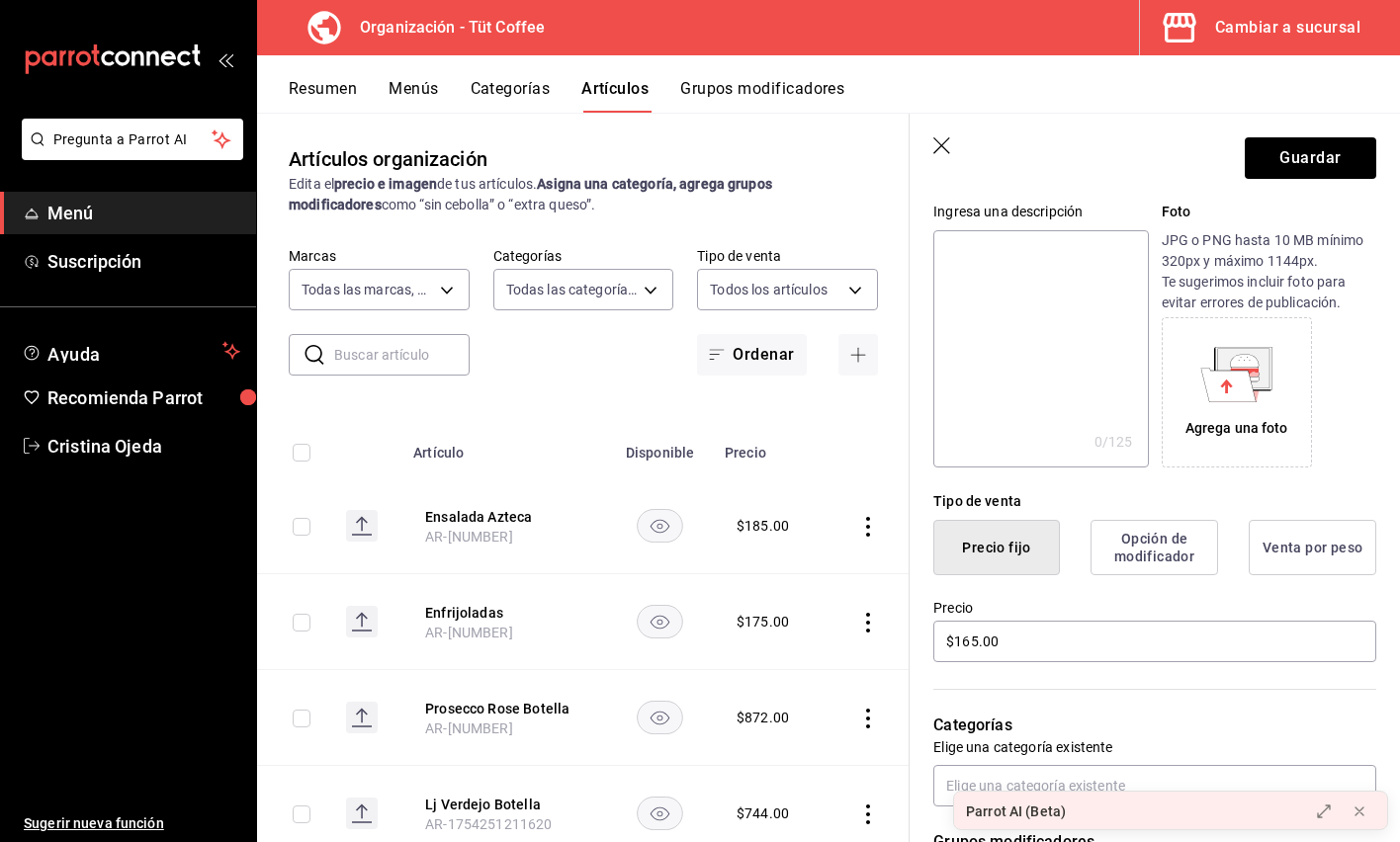 click on "Categorías Elige una categoría existente" at bounding box center (1143, 735) 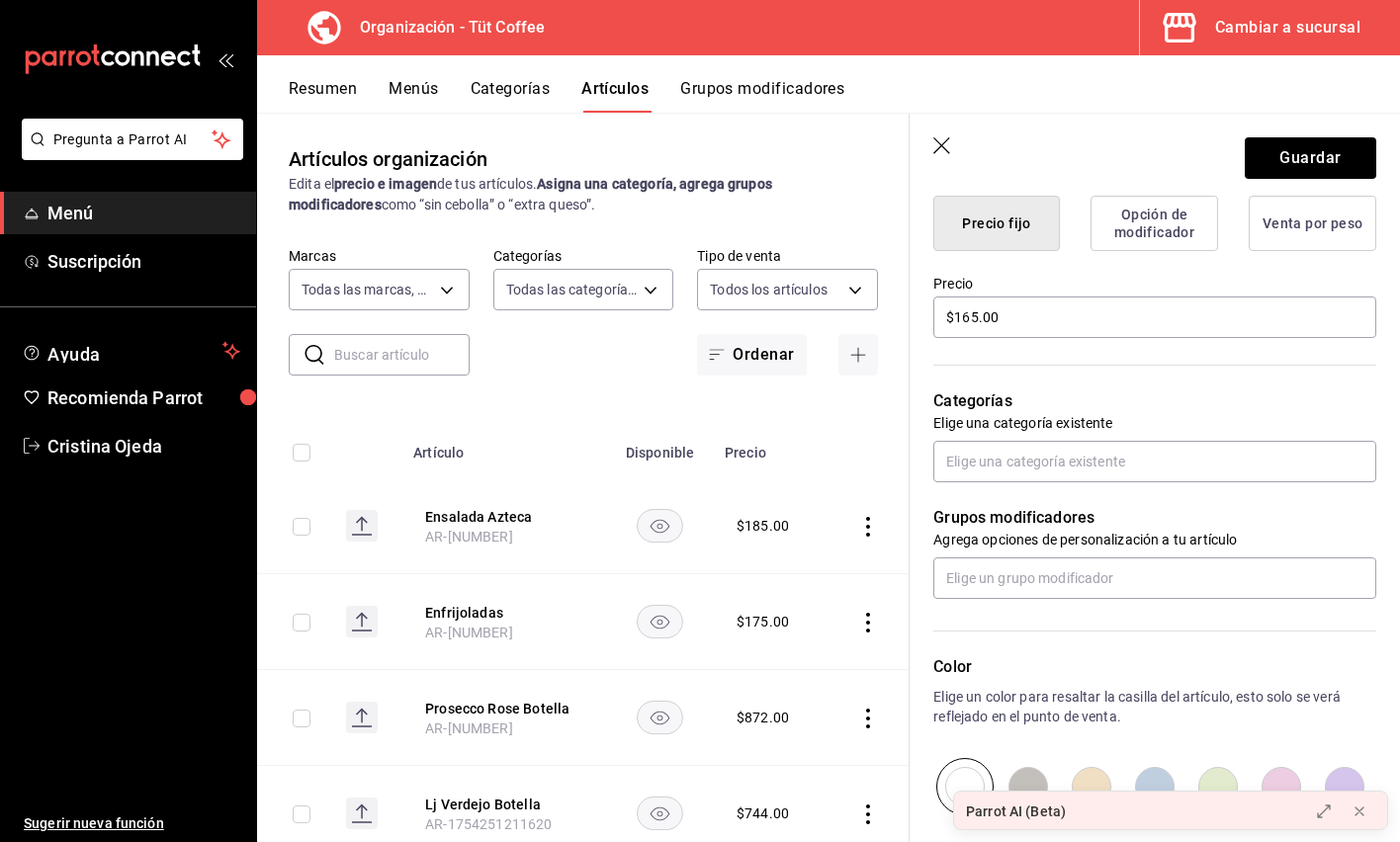 scroll, scrollTop: 525, scrollLeft: 0, axis: vertical 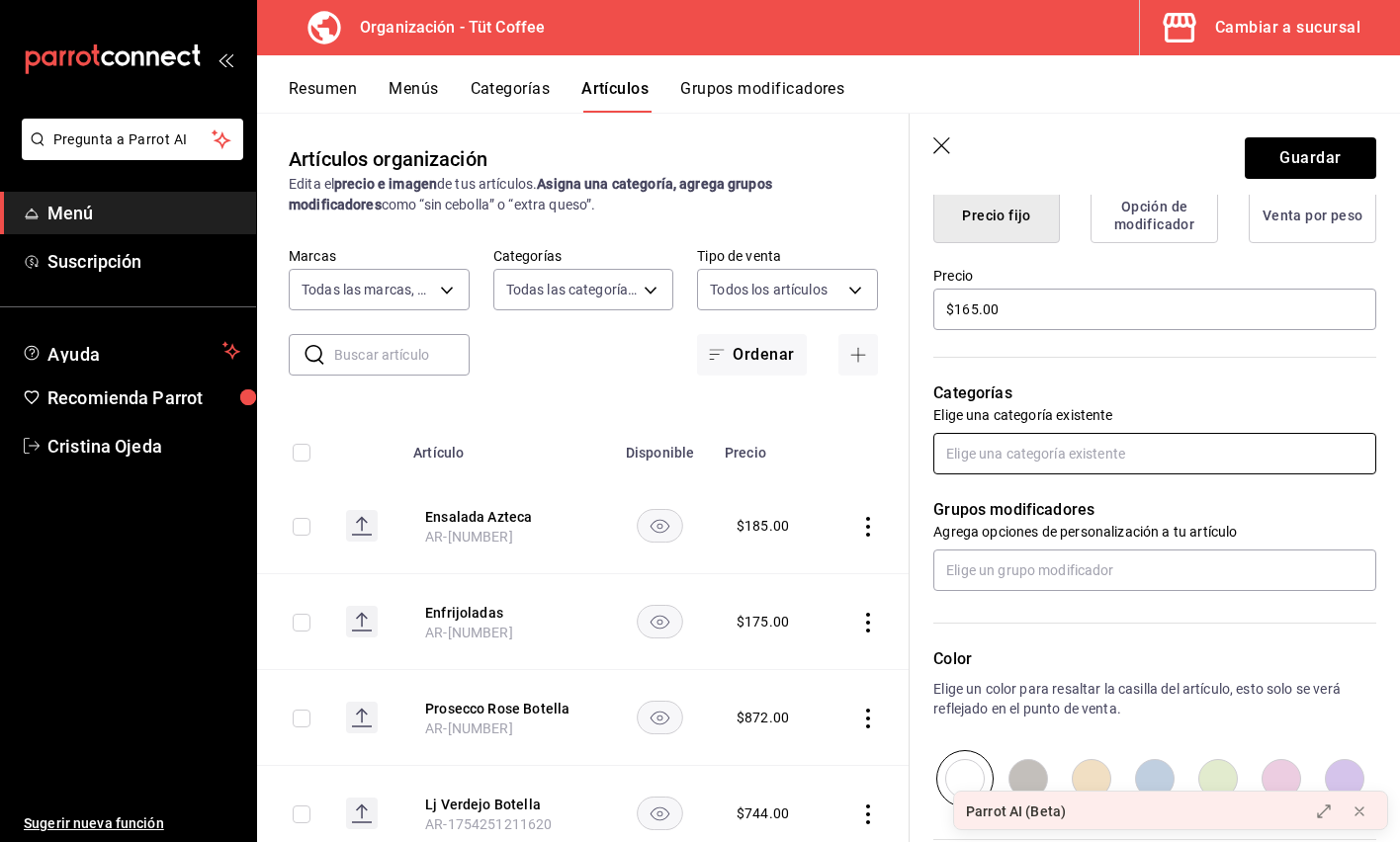 click at bounding box center [1155, 454] 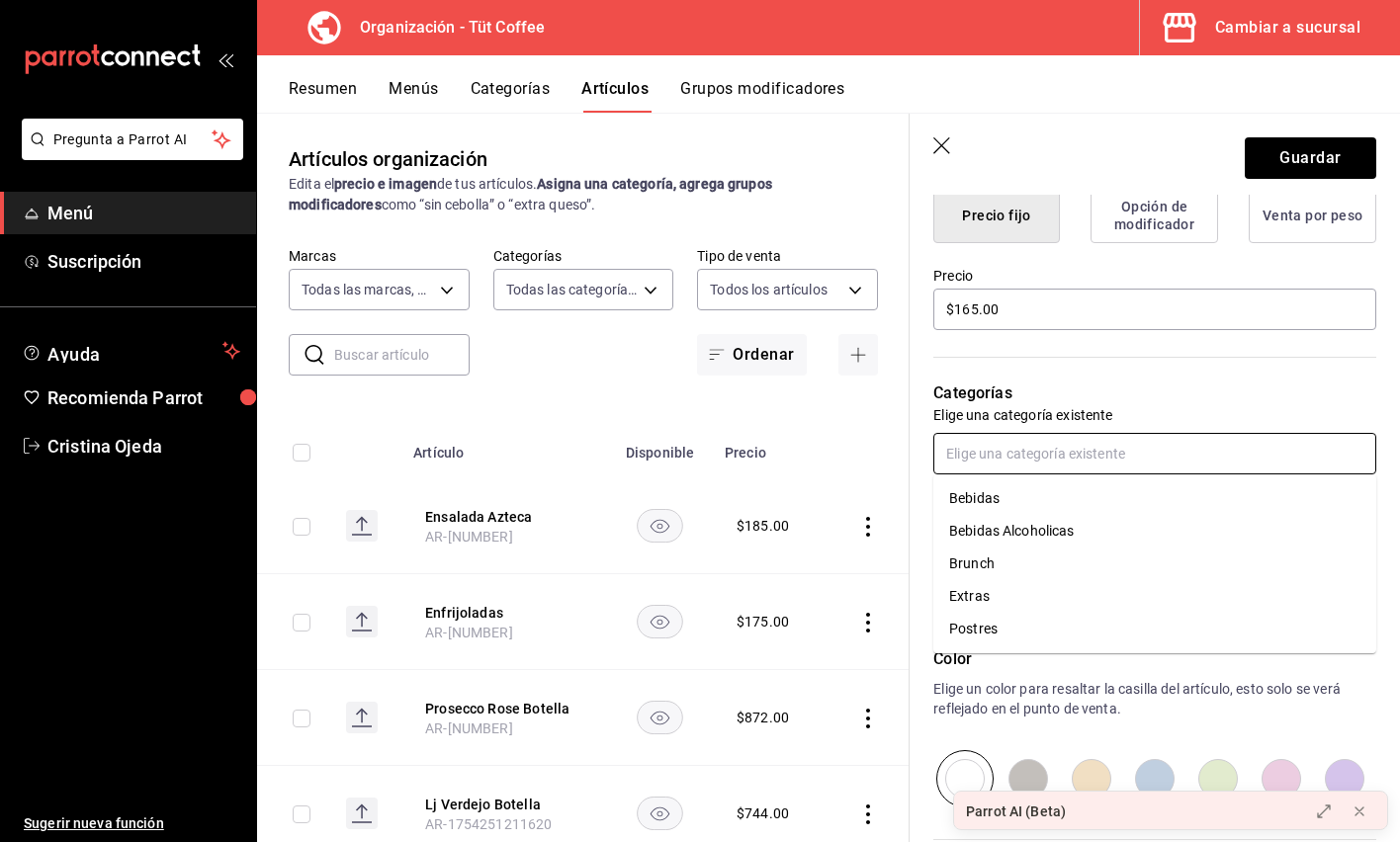 click on "Brunch" at bounding box center (1155, 563) 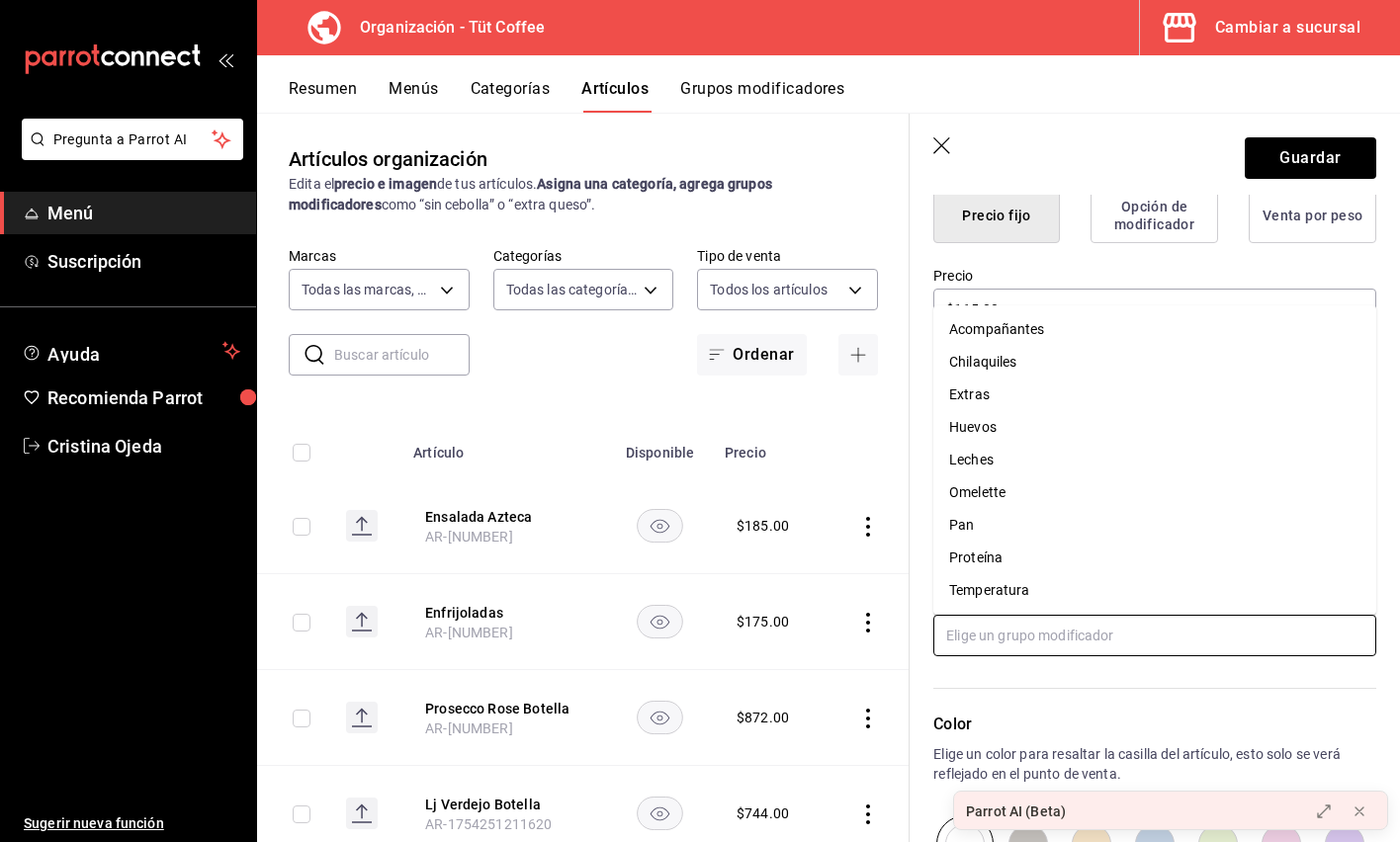 click at bounding box center [1155, 635] 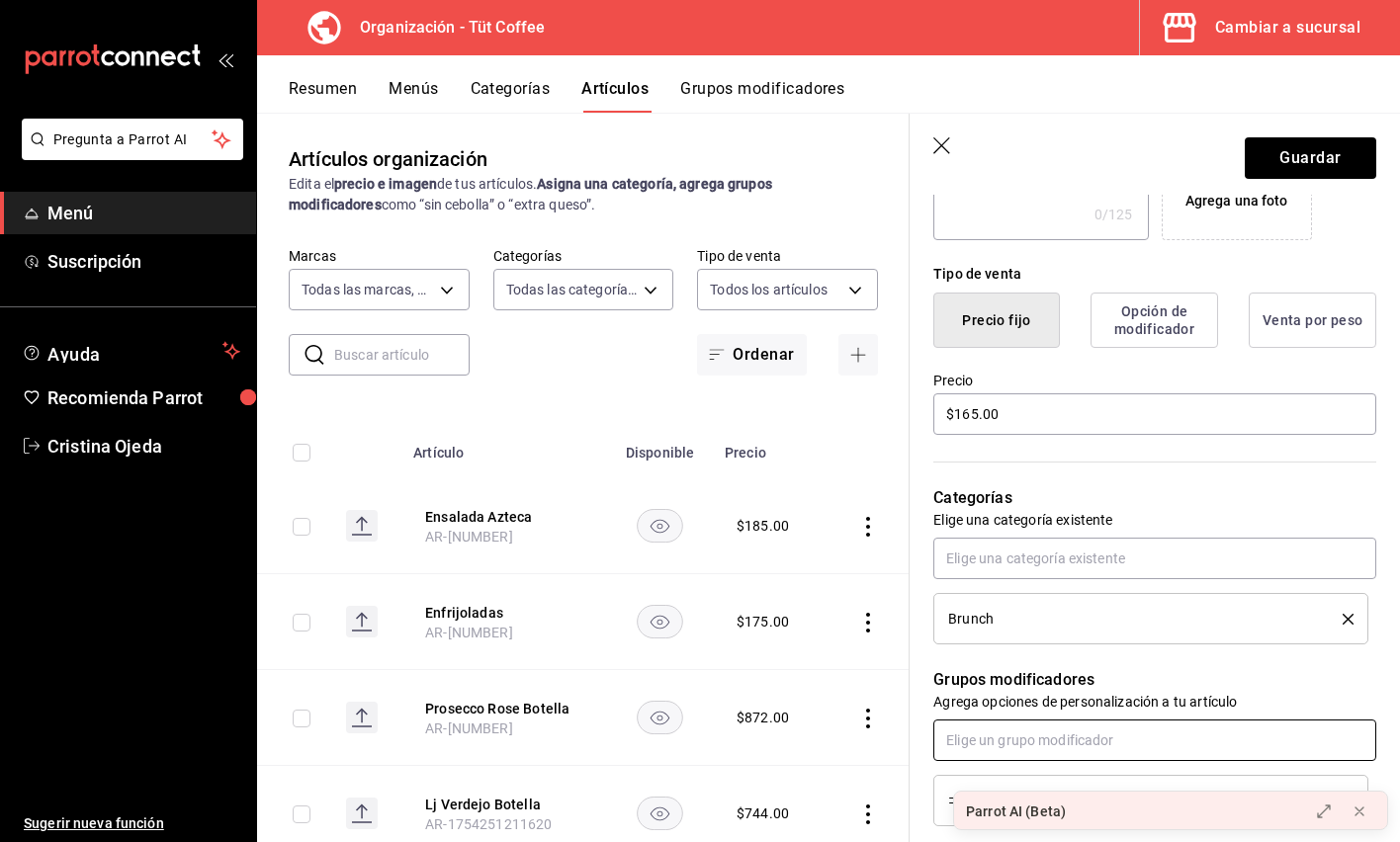 scroll, scrollTop: 0, scrollLeft: 0, axis: both 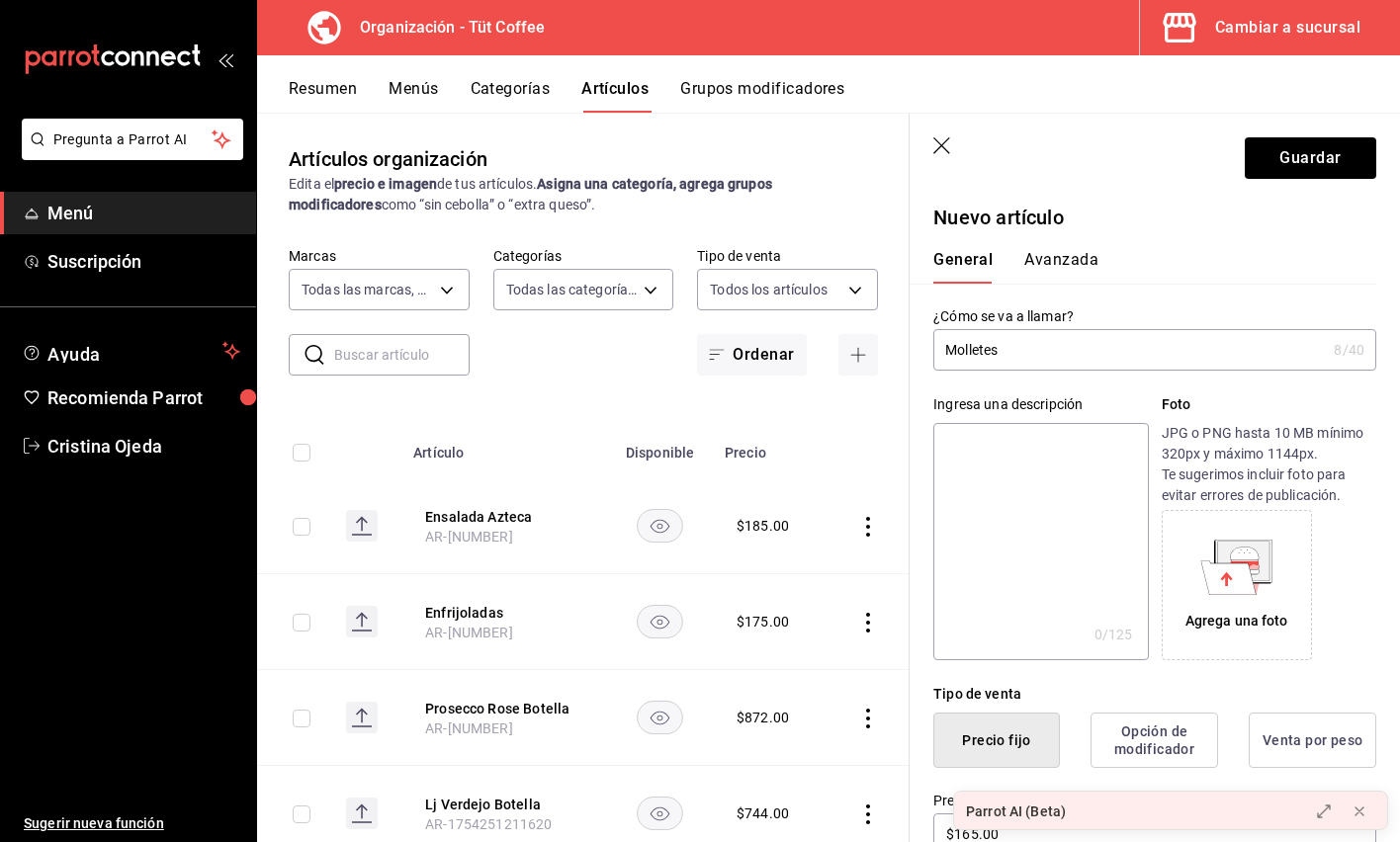 click on "Avanzada" at bounding box center [1061, 267] 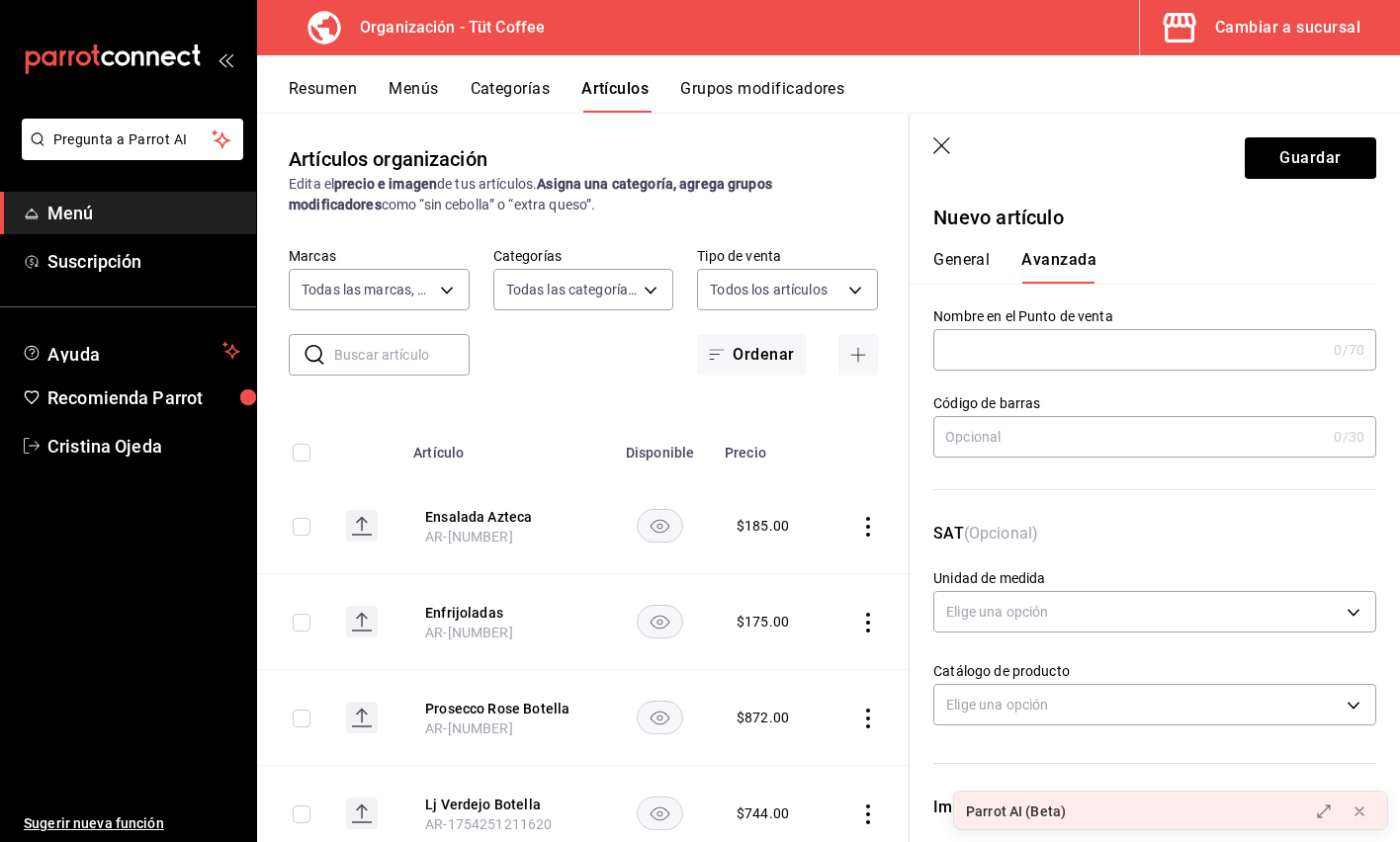 click at bounding box center [1129, 350] 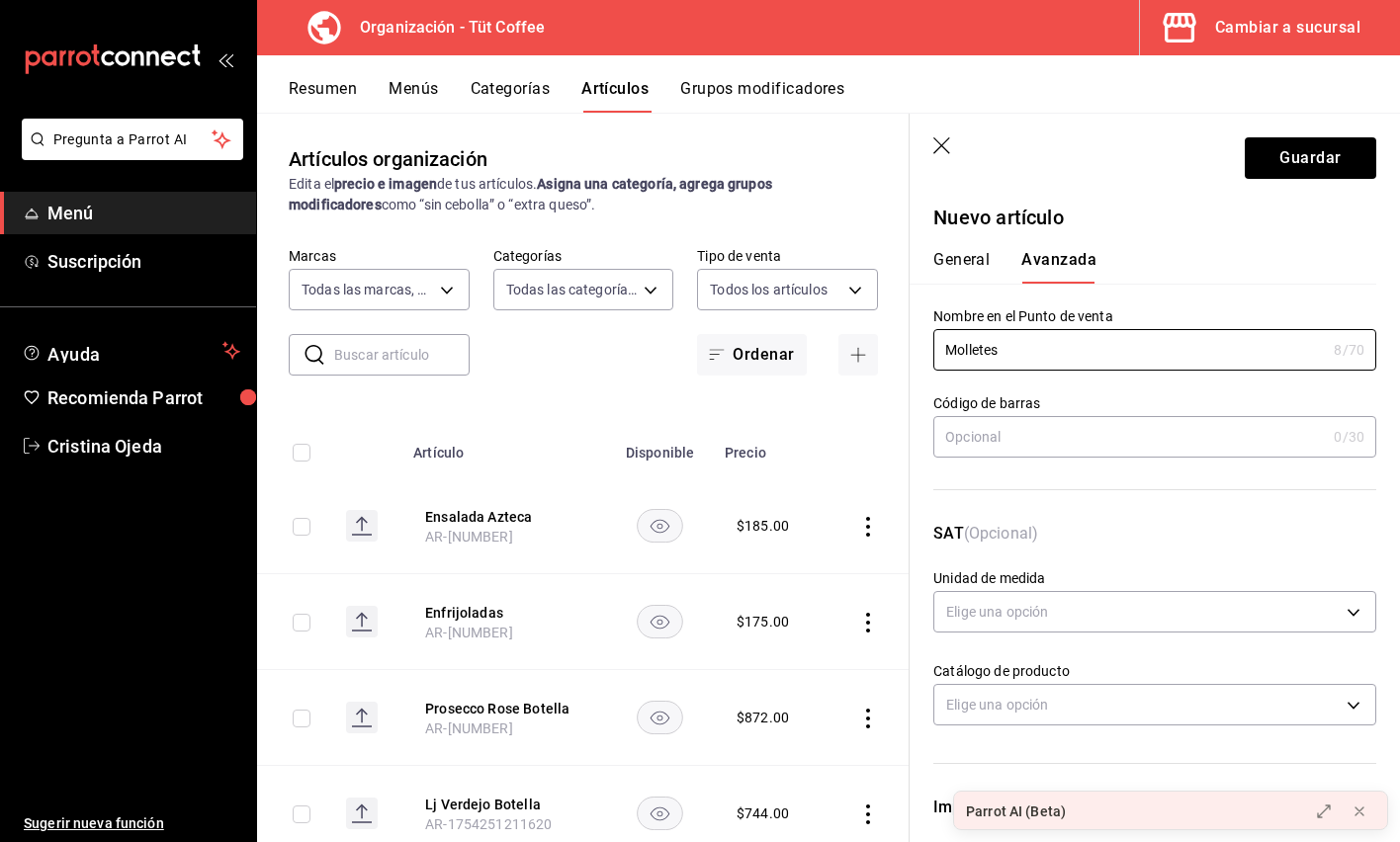 type on "Molletes" 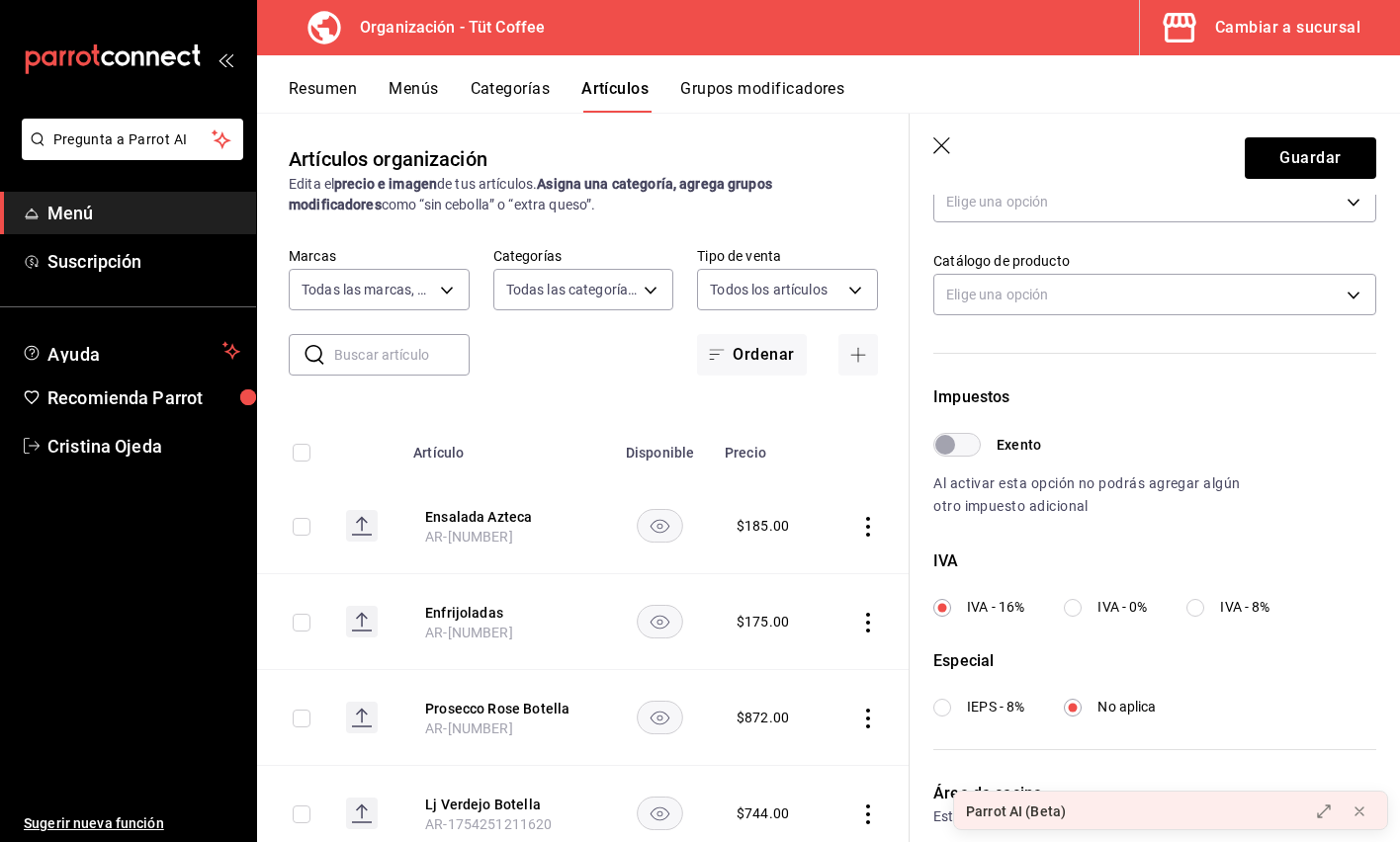 scroll, scrollTop: 553, scrollLeft: 0, axis: vertical 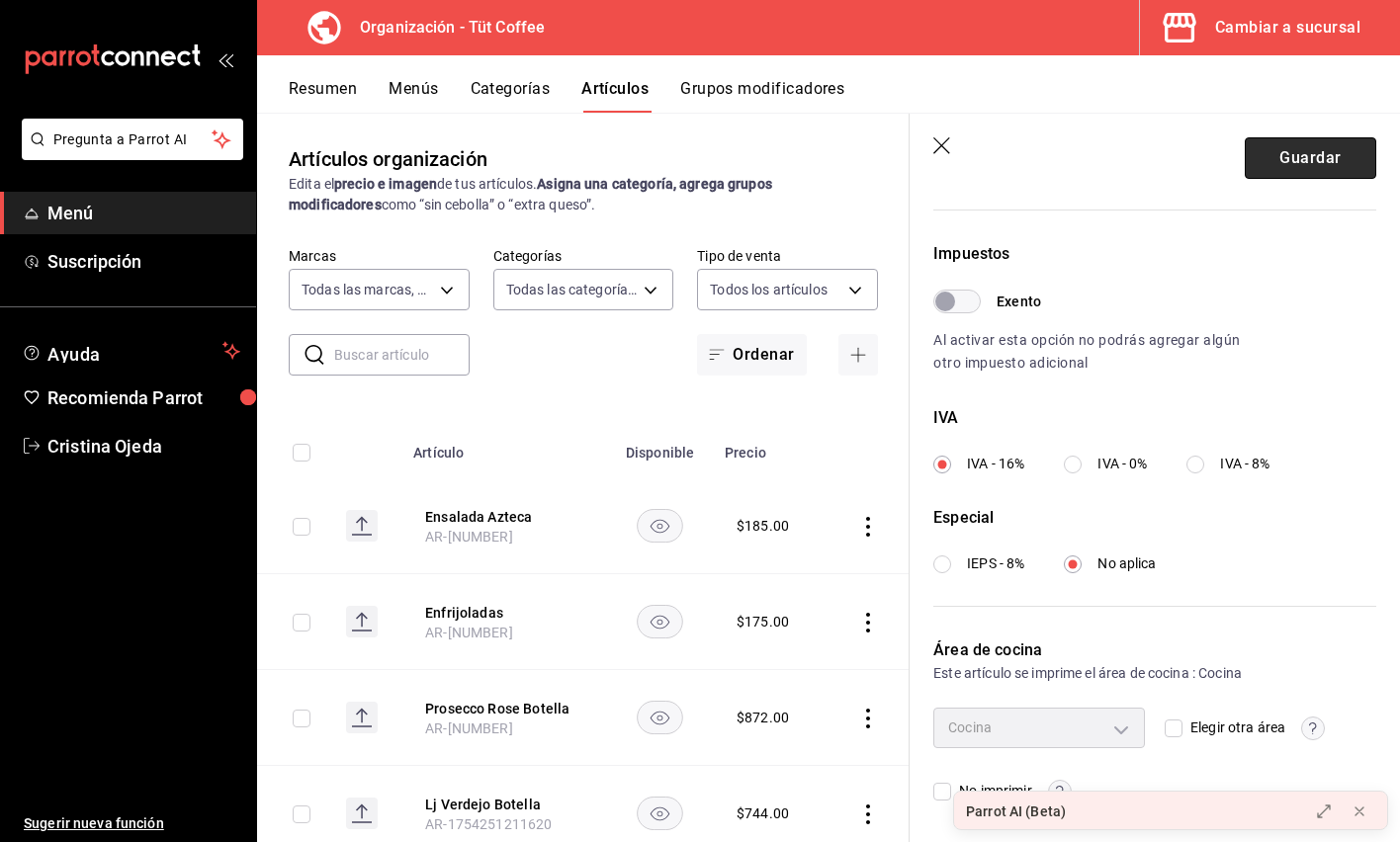 click on "Guardar" at bounding box center [1310, 158] 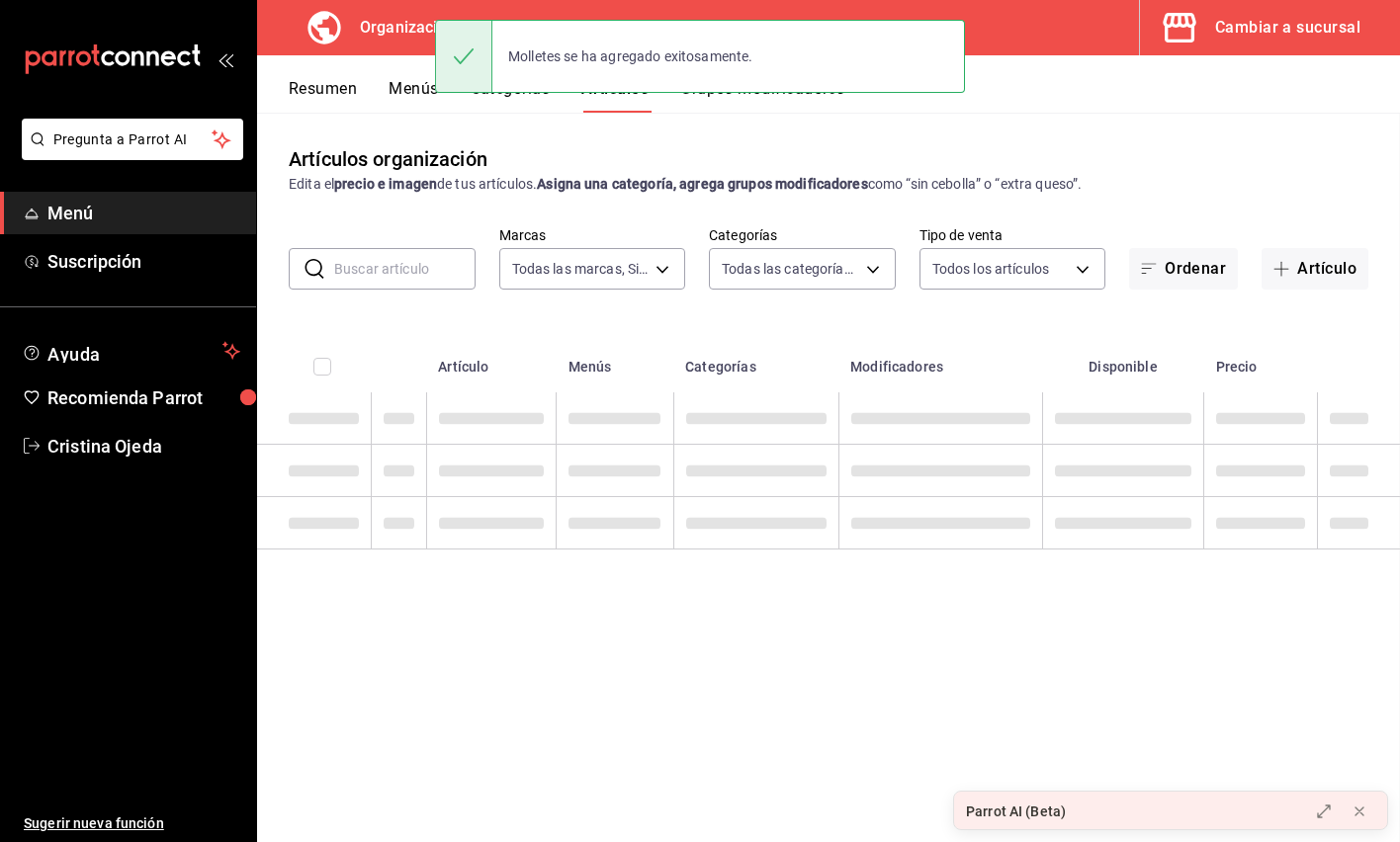 scroll, scrollTop: 0, scrollLeft: 0, axis: both 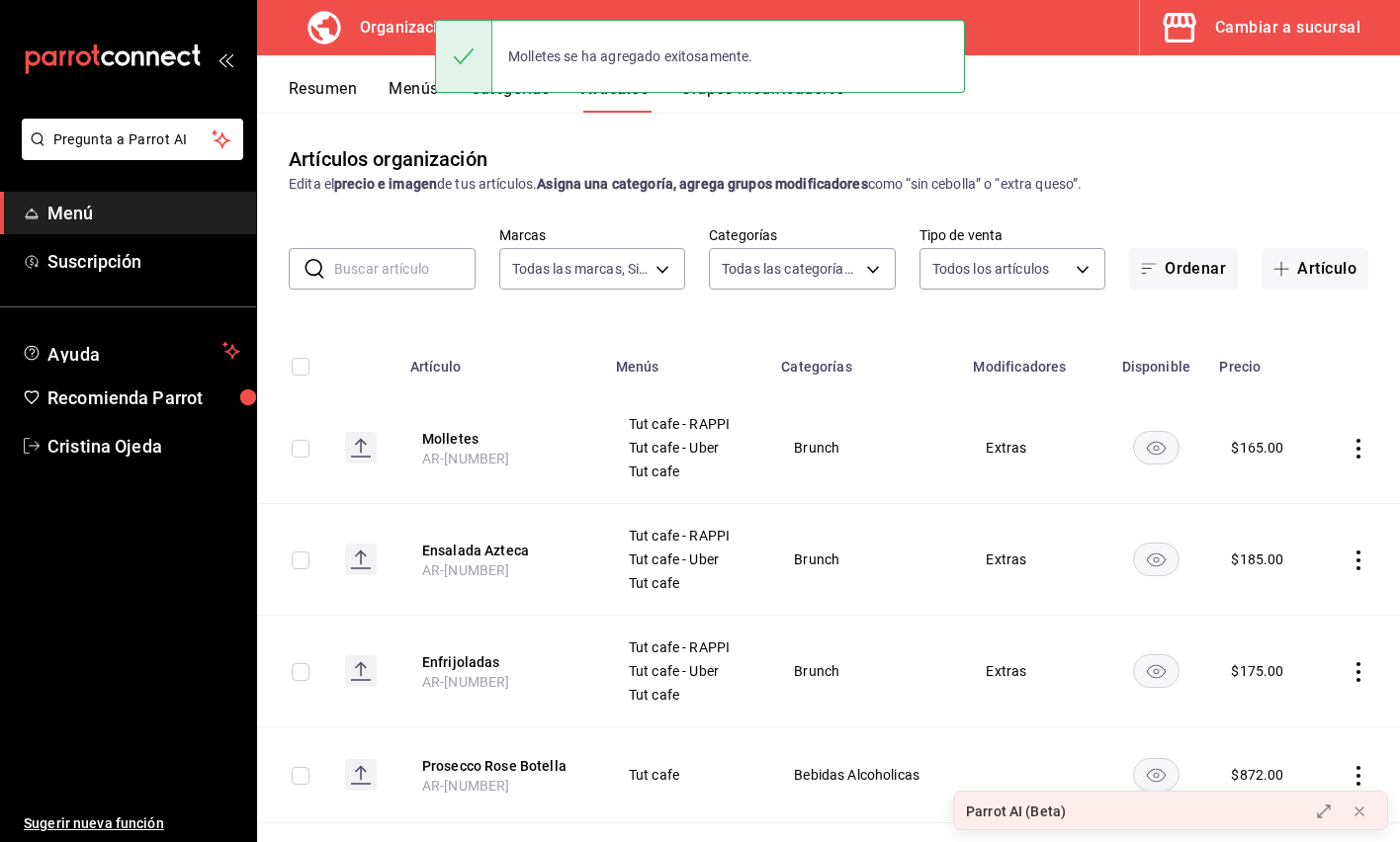 click on "Menús" at bounding box center (413, 96) 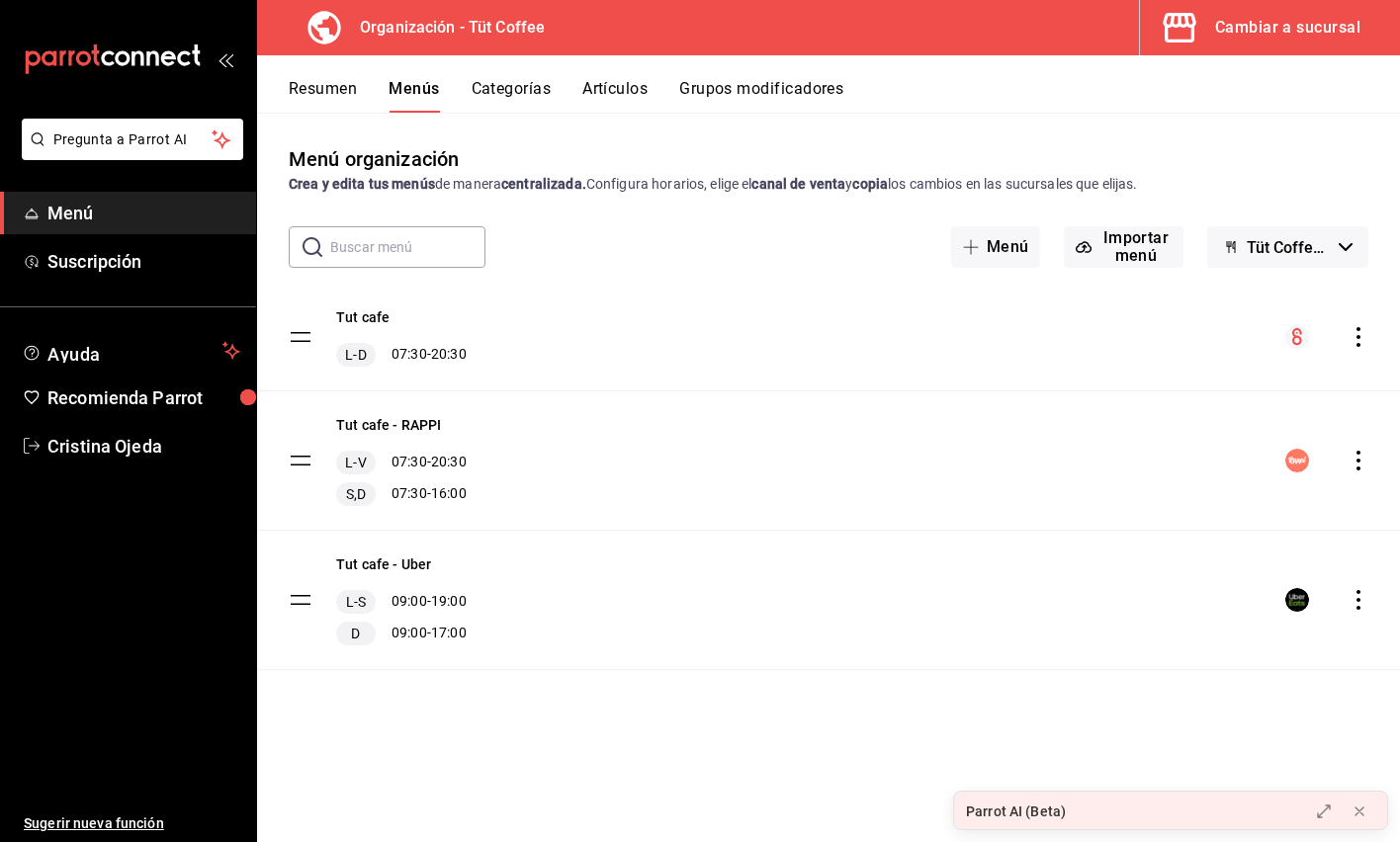 click 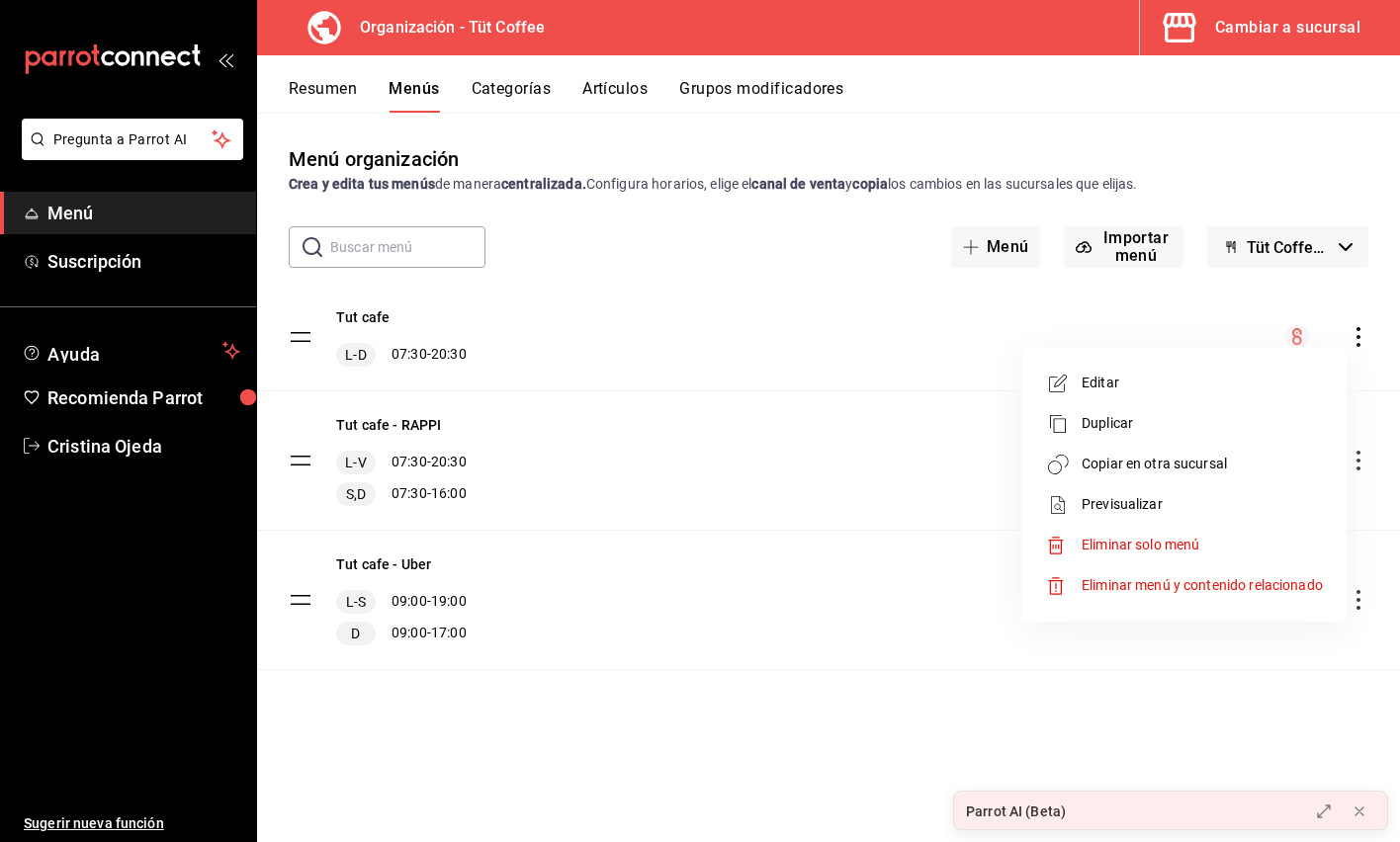 click on "Copiar en otra sucursal" at bounding box center [1202, 463] 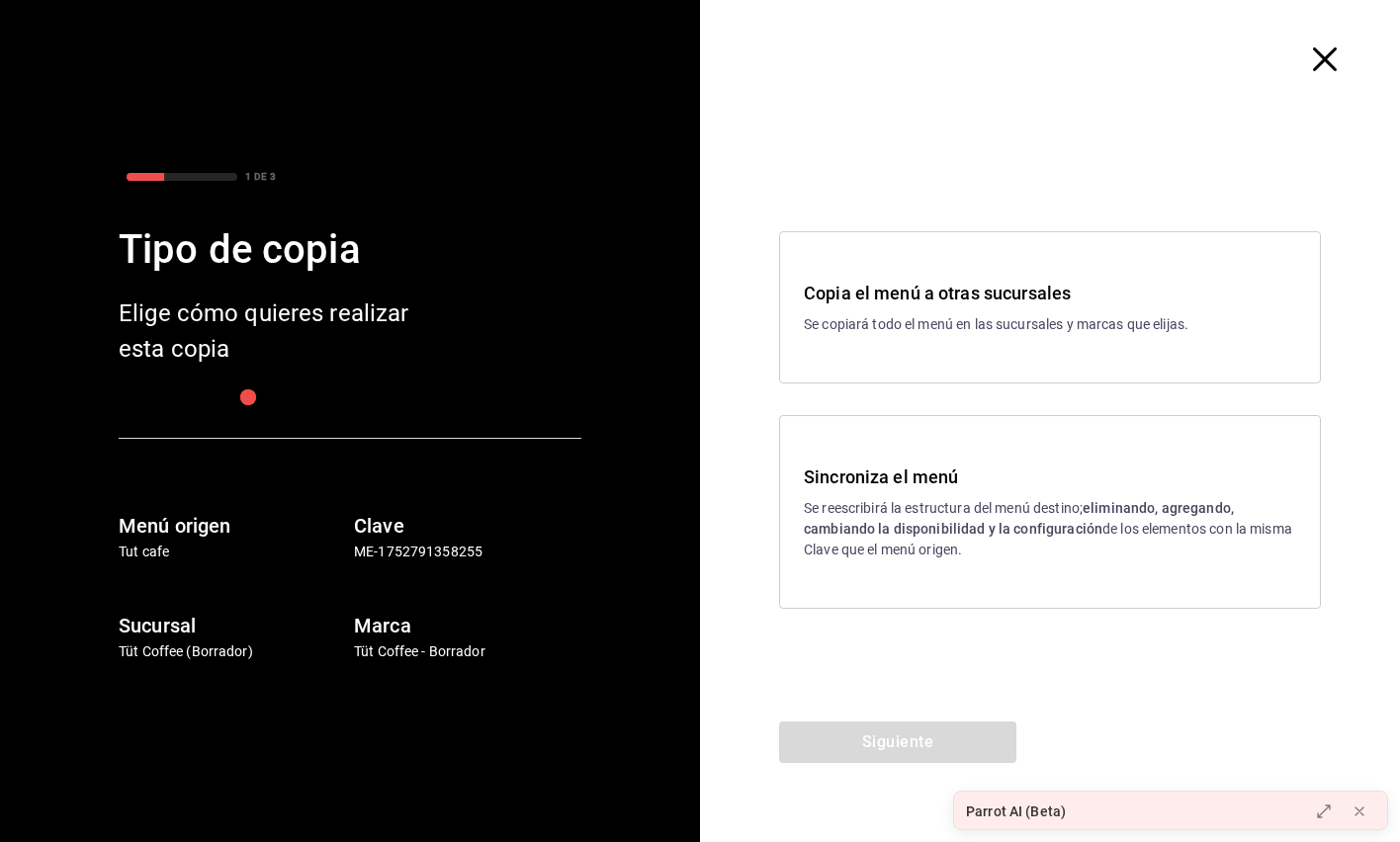 click on "eliminando, agregando, cambiando la disponibilidad y la configuración" at bounding box center [1018, 518] 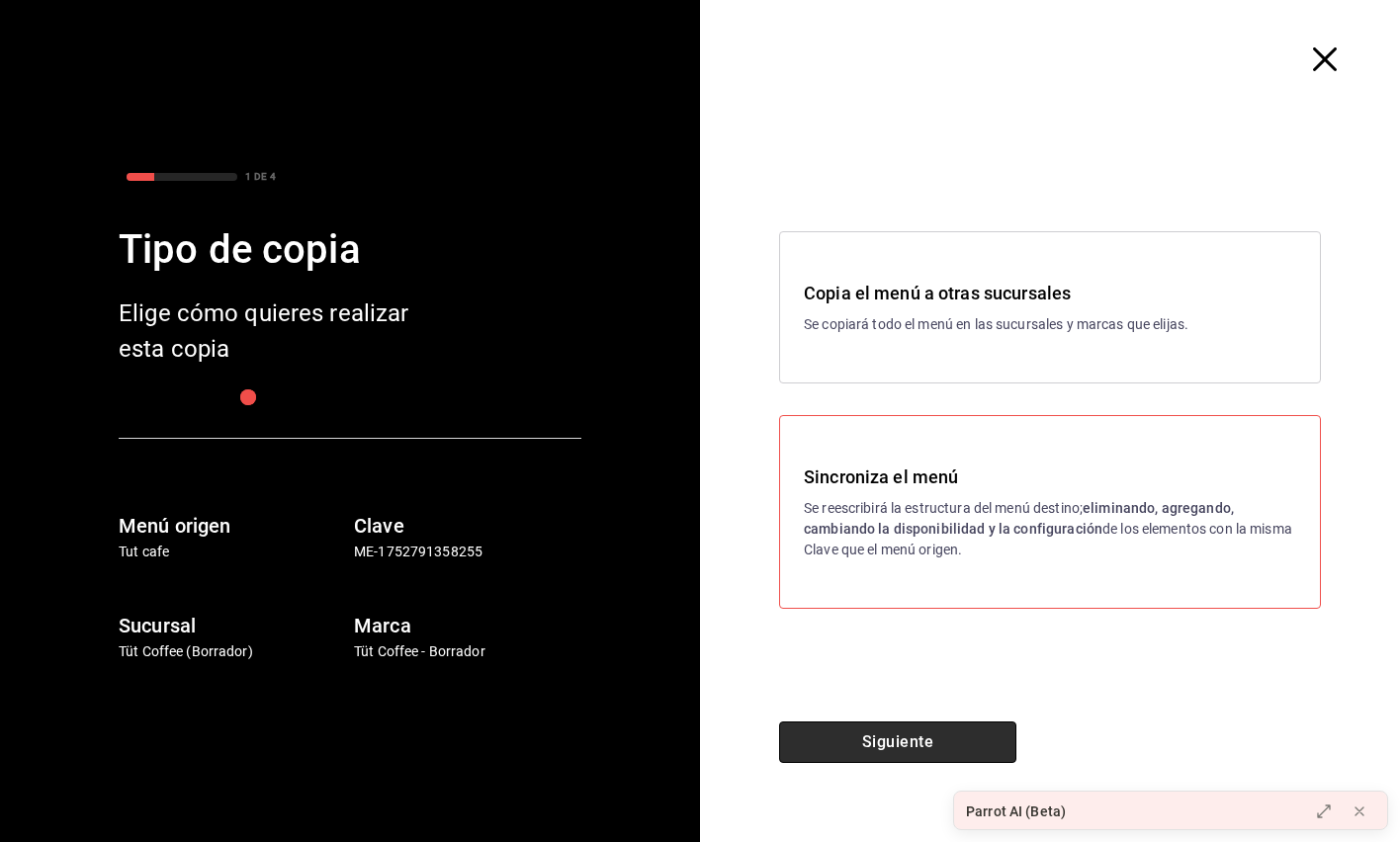click on "Siguiente" at bounding box center (898, 742) 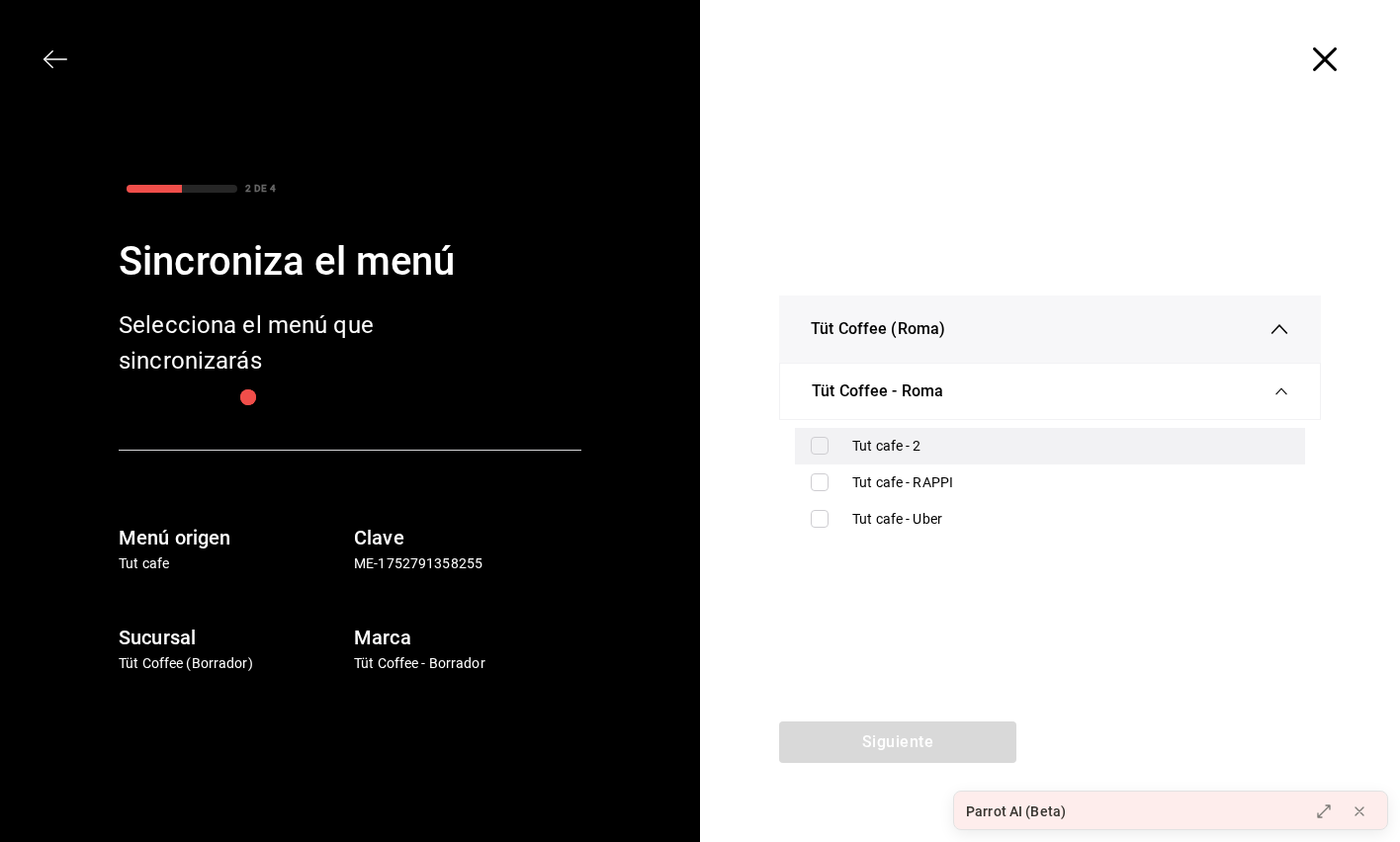click at bounding box center [820, 446] 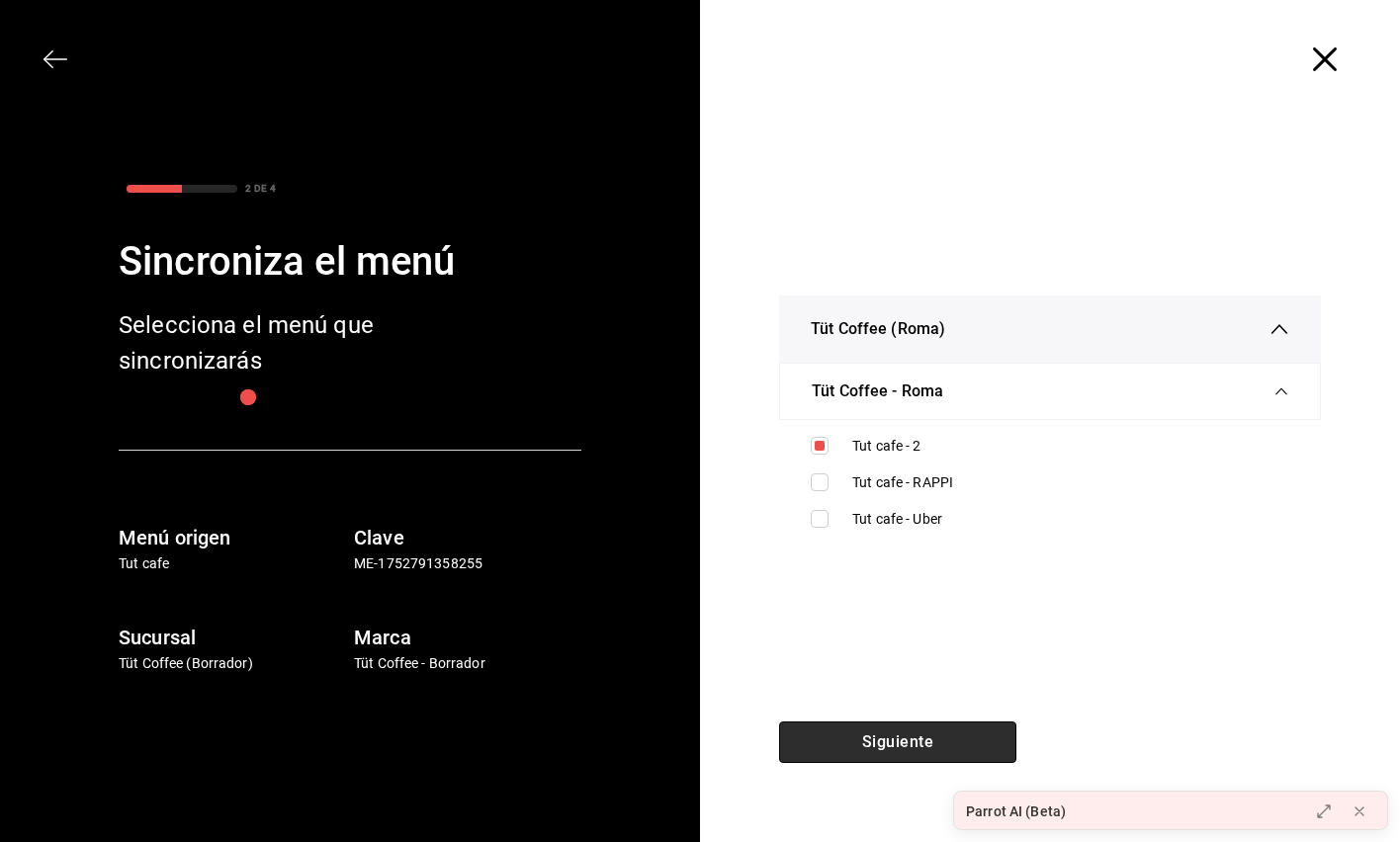 click on "Siguiente" at bounding box center [898, 742] 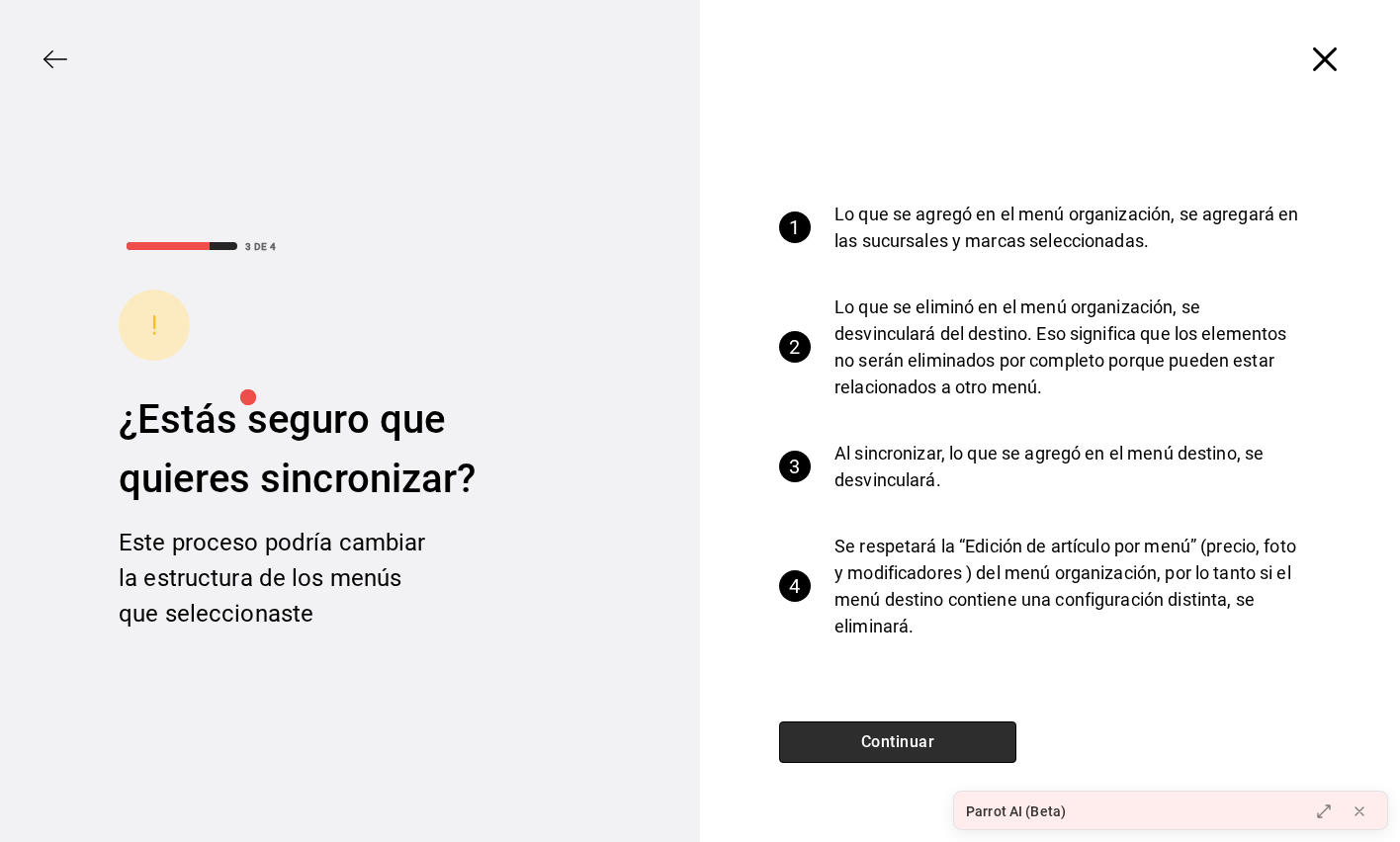 click on "Continuar" at bounding box center [898, 742] 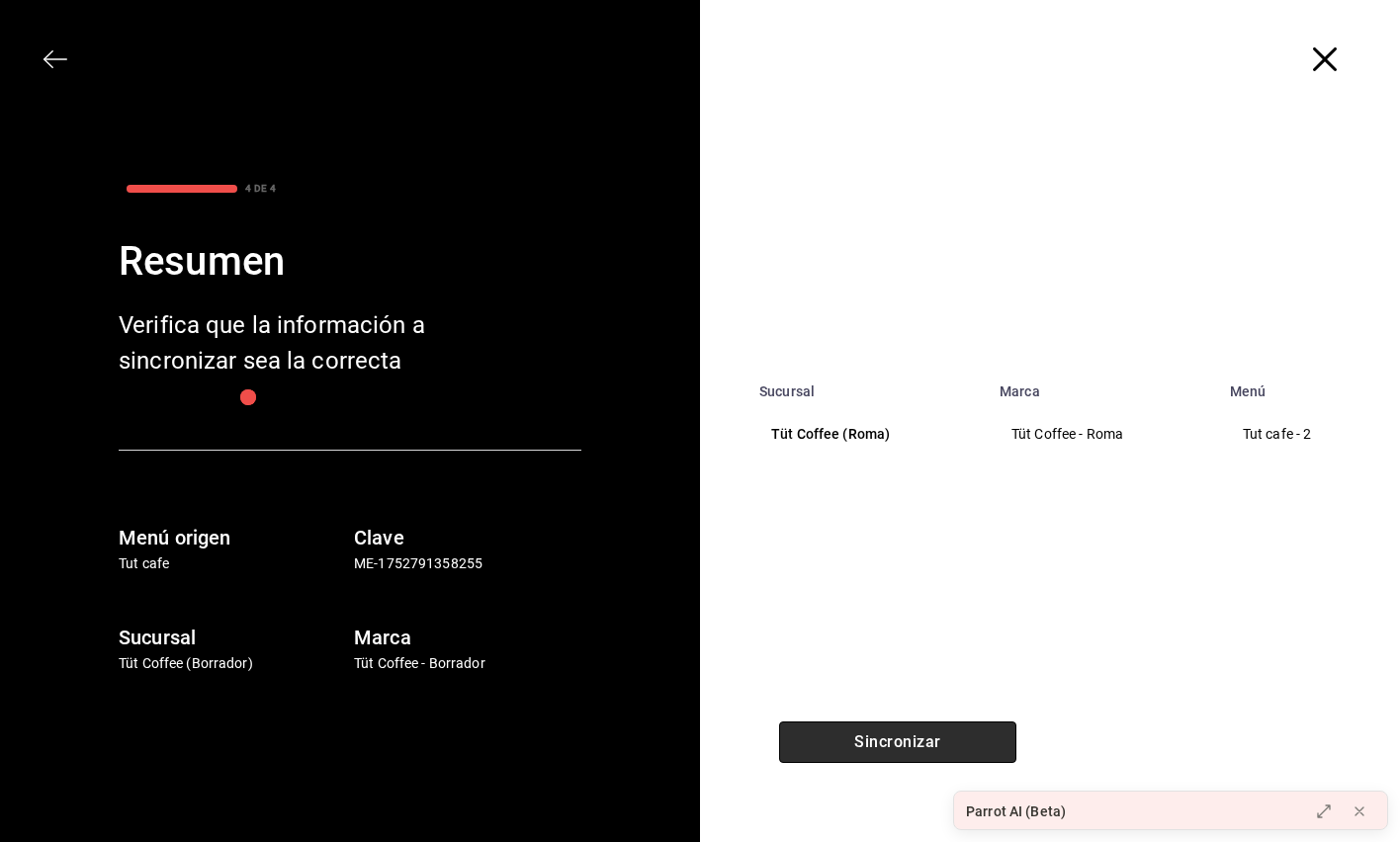 click on "Sincronizar" at bounding box center (898, 742) 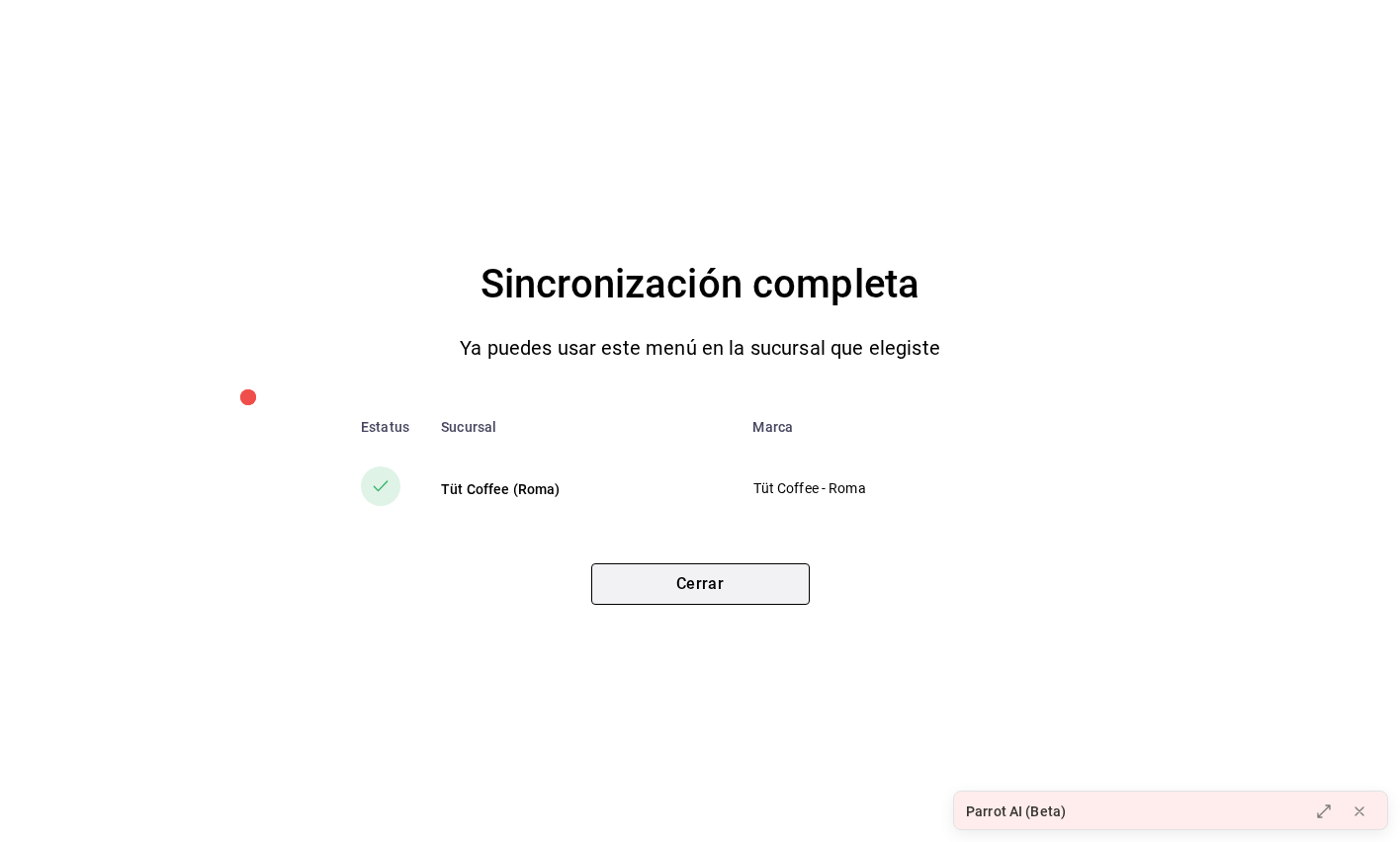 click on "Cerrar" at bounding box center [700, 584] 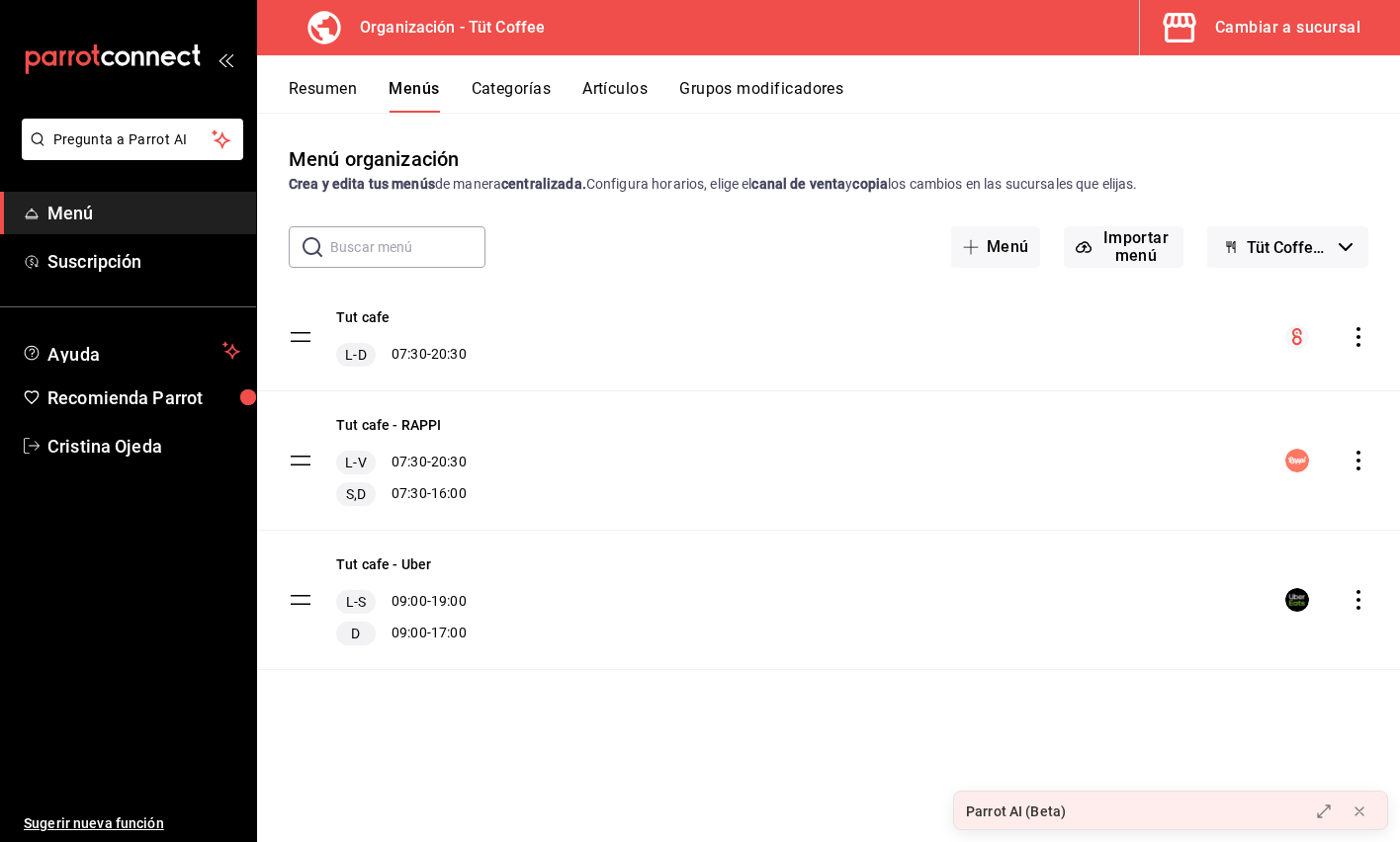 click on "Cambiar a sucursal" at bounding box center [1287, 28] 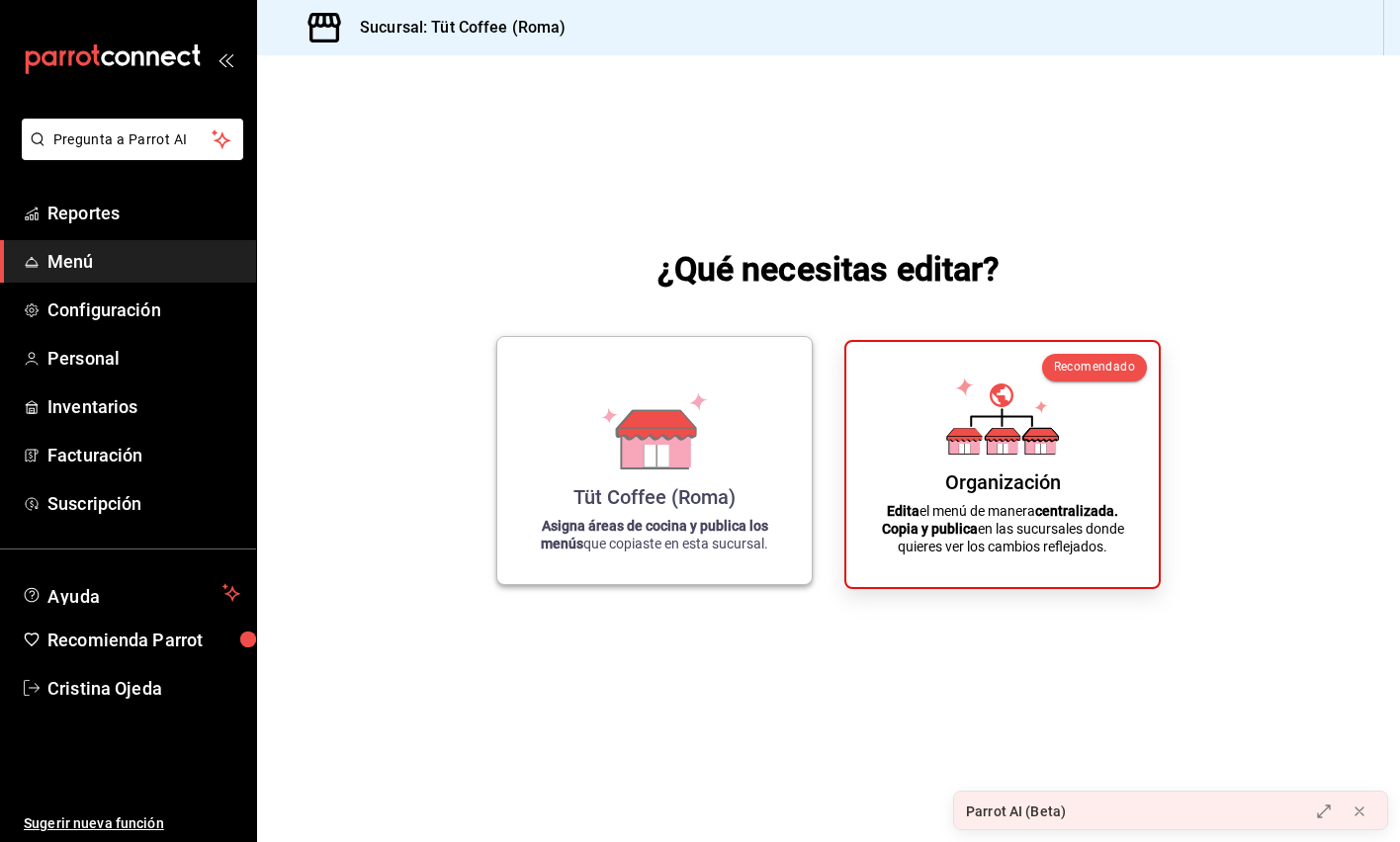 click 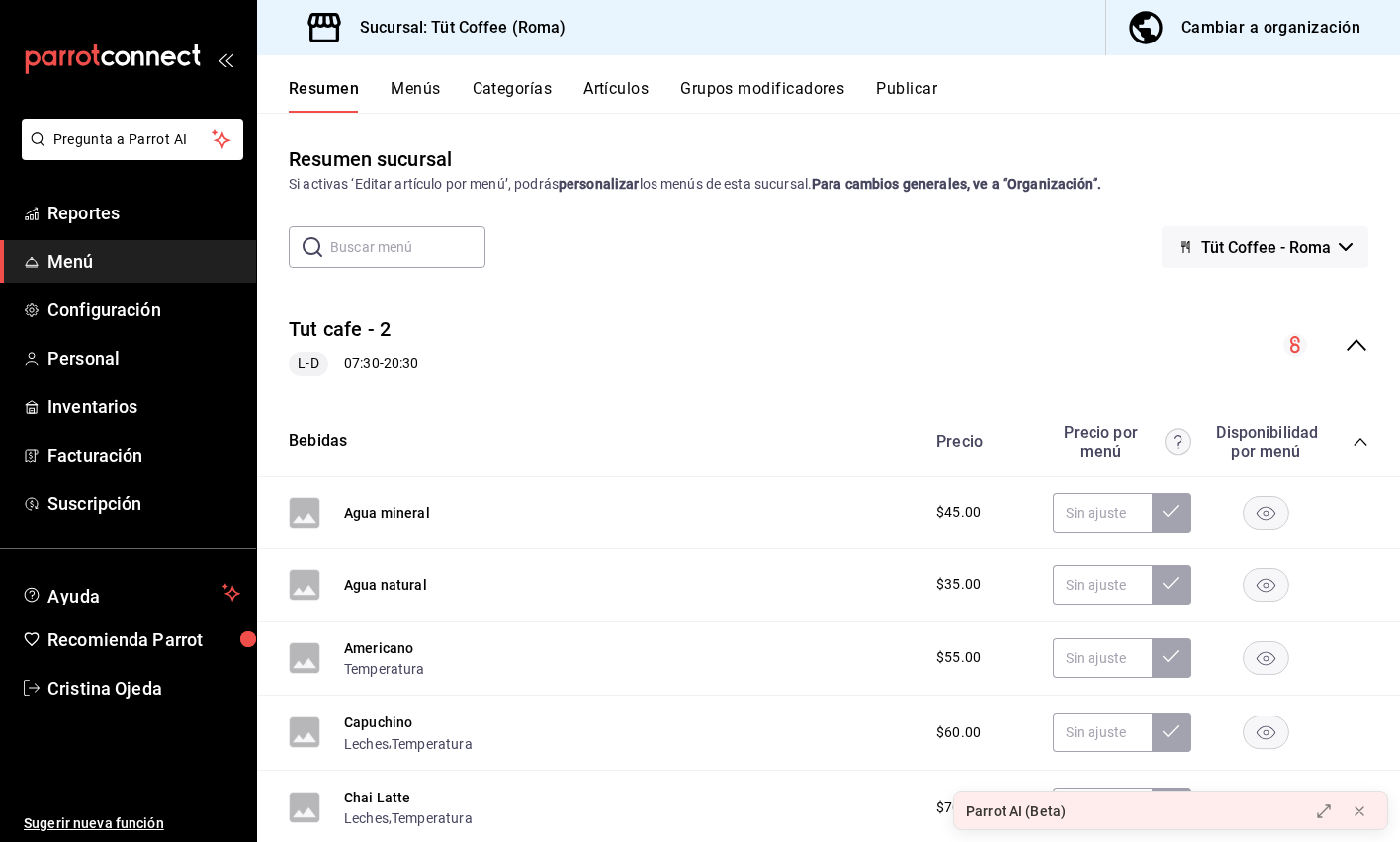 click on "Publicar" at bounding box center (907, 96) 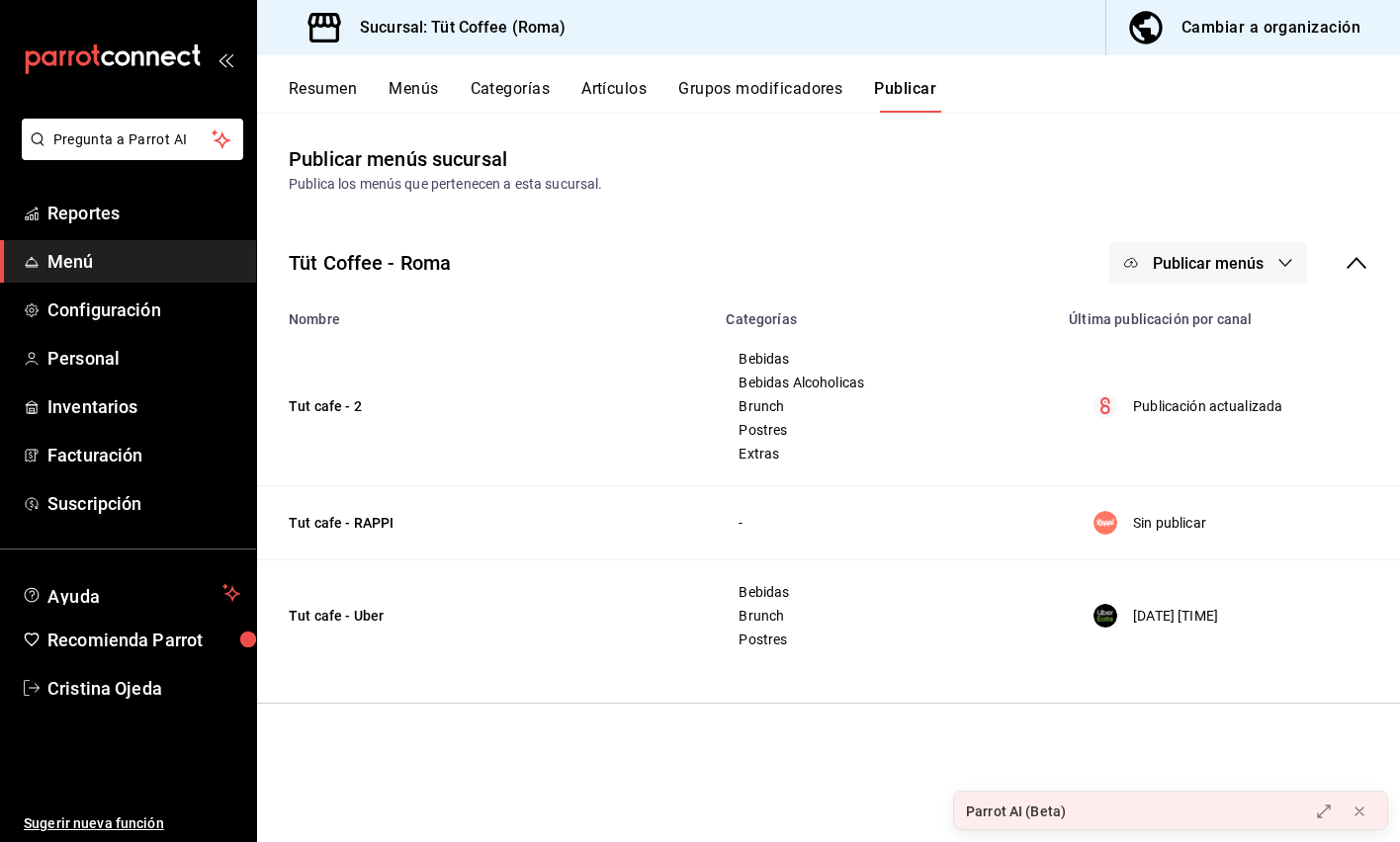click on "Publicar menús" at bounding box center (1208, 263) 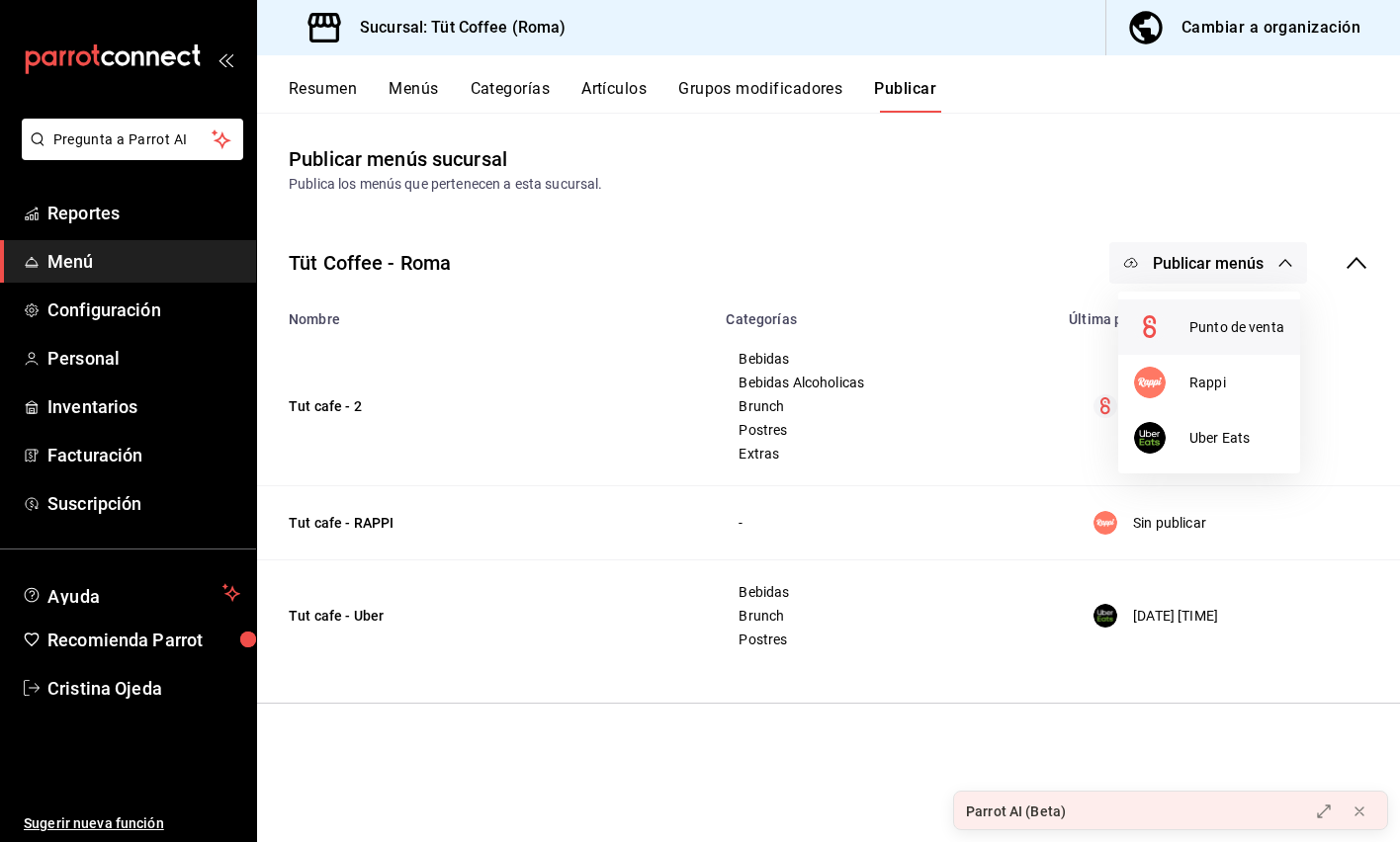 click on "Punto de venta" at bounding box center (1237, 327) 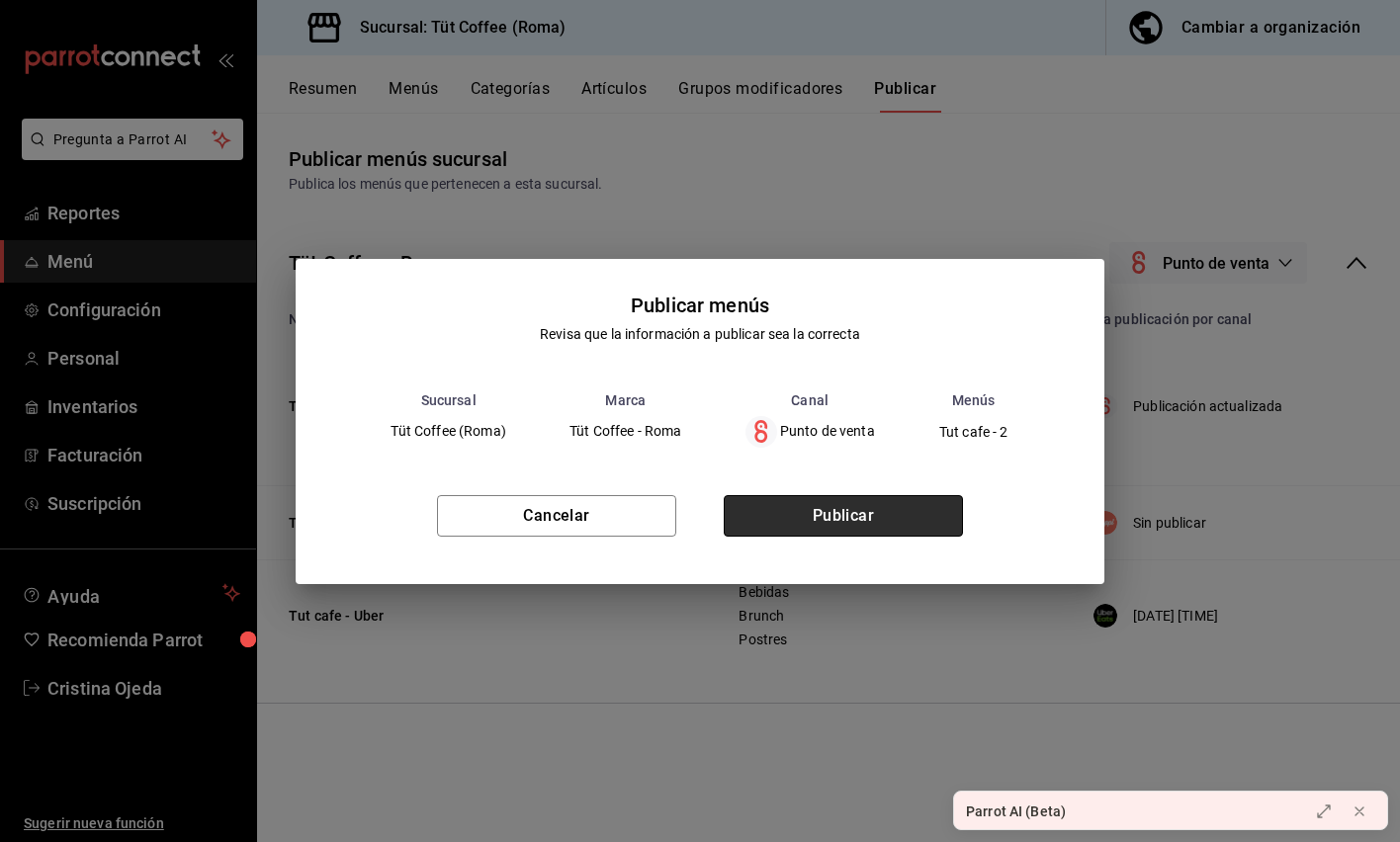 click on "Publicar" at bounding box center (843, 516) 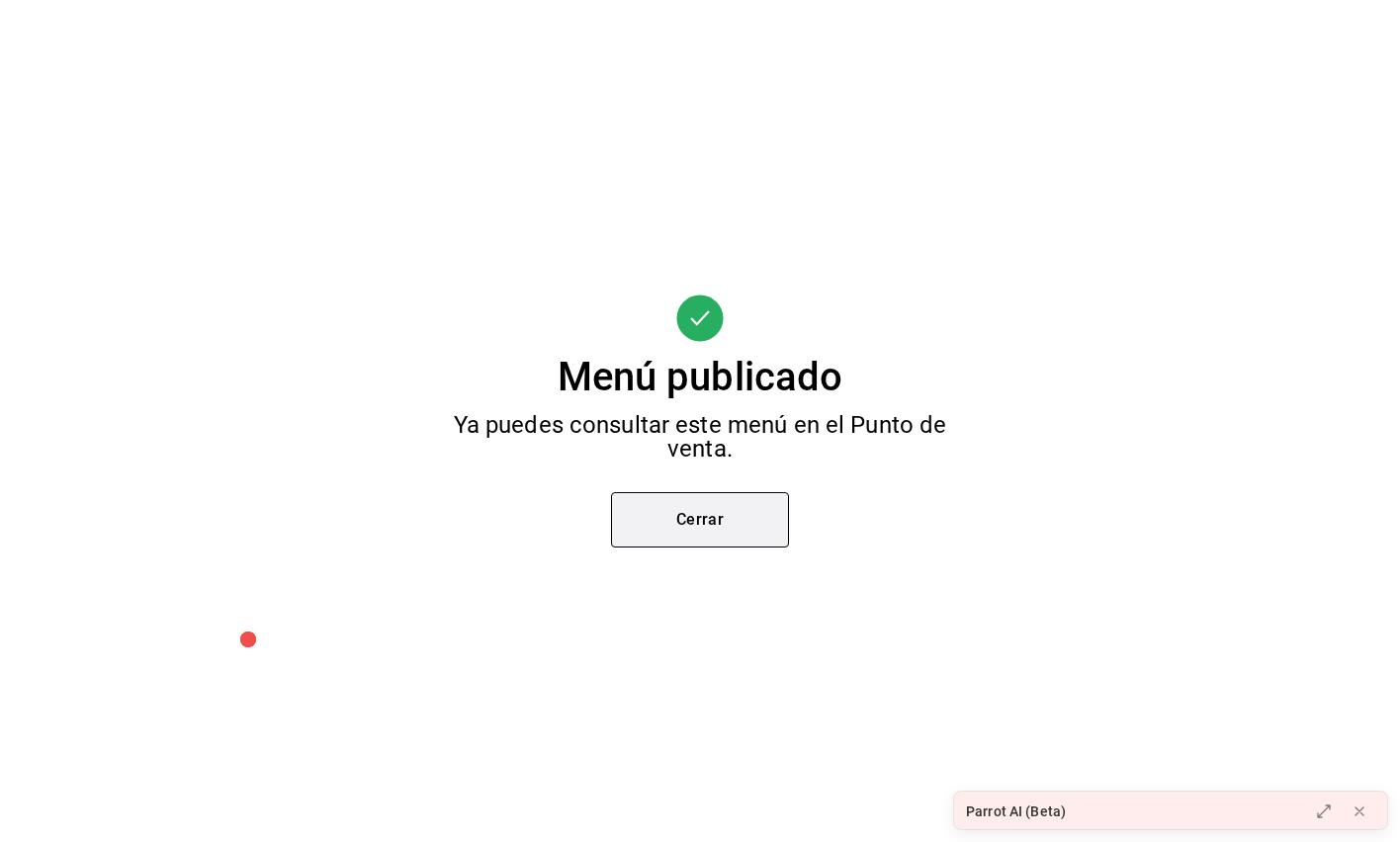 click on "Cerrar" at bounding box center [700, 520] 